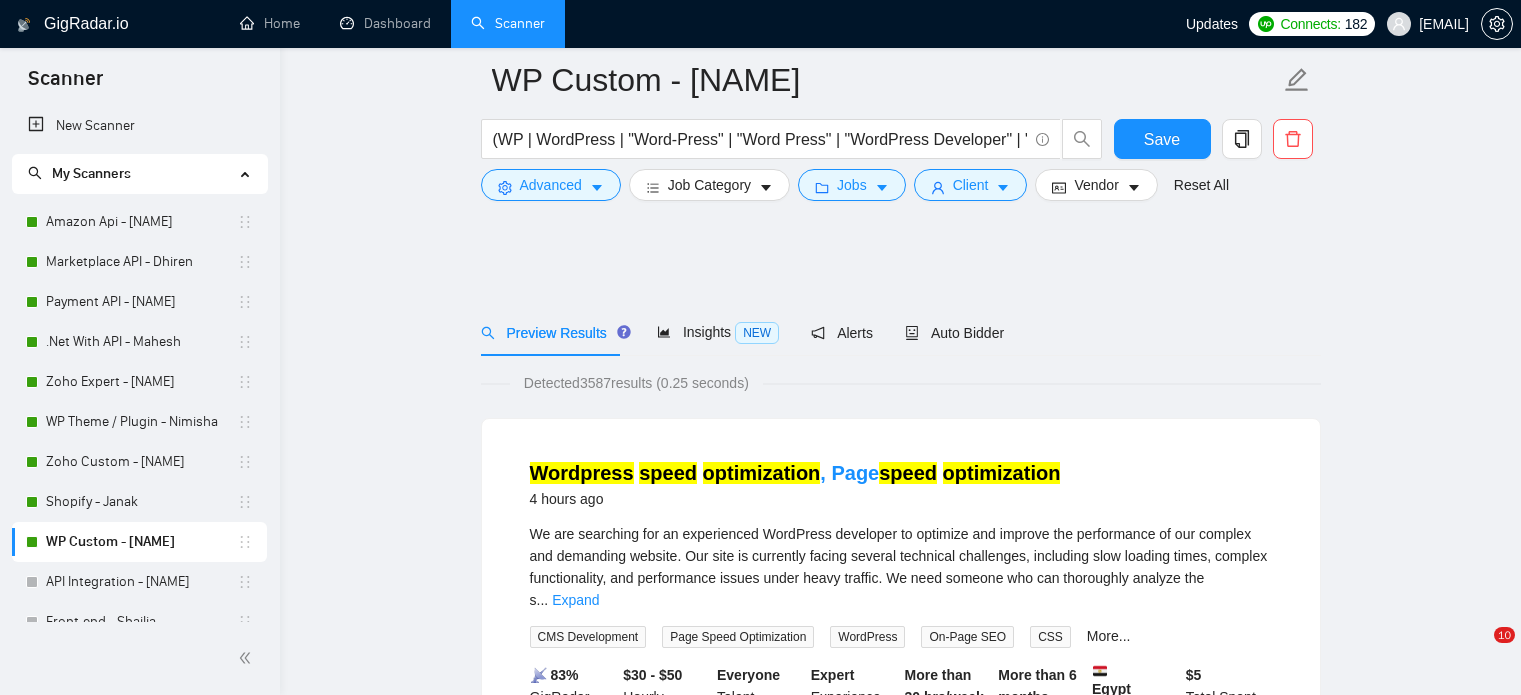 scroll, scrollTop: 200, scrollLeft: 0, axis: vertical 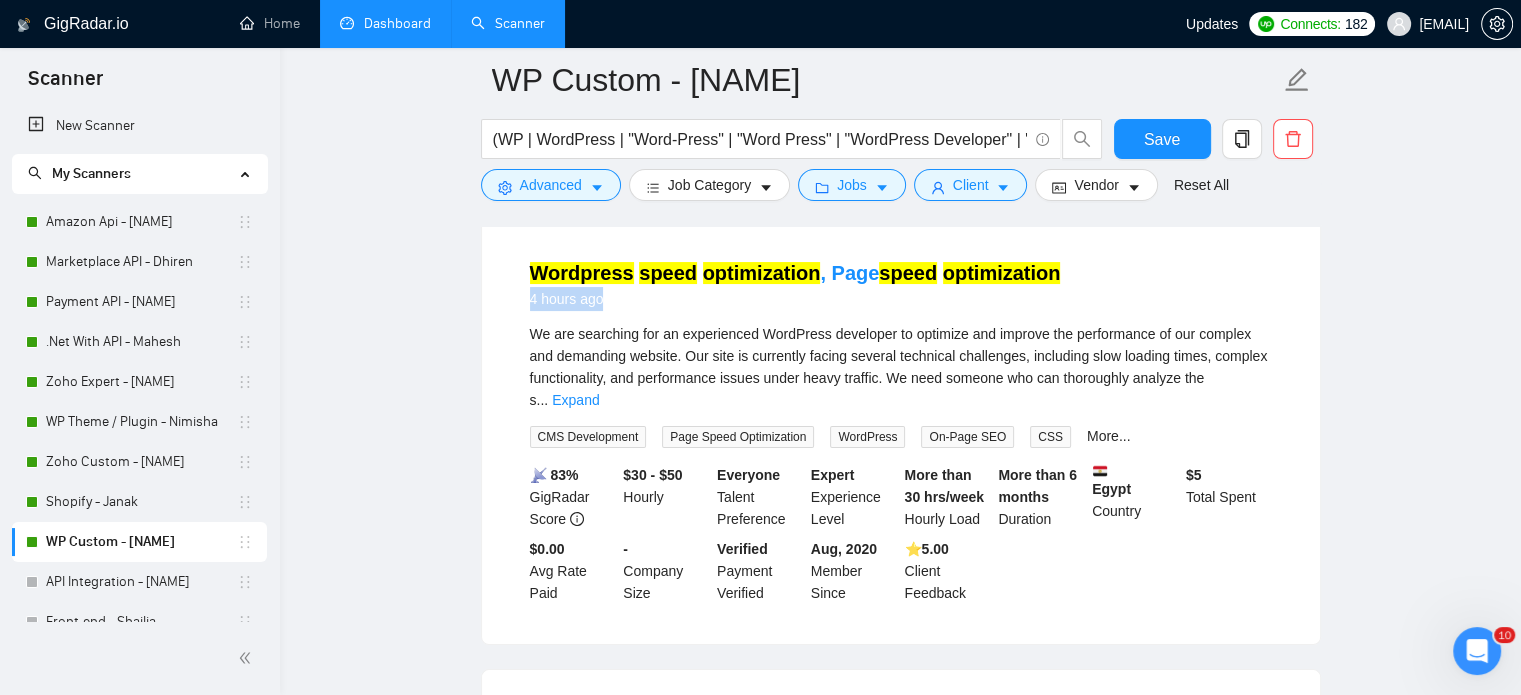click on "Dashboard" at bounding box center [385, 23] 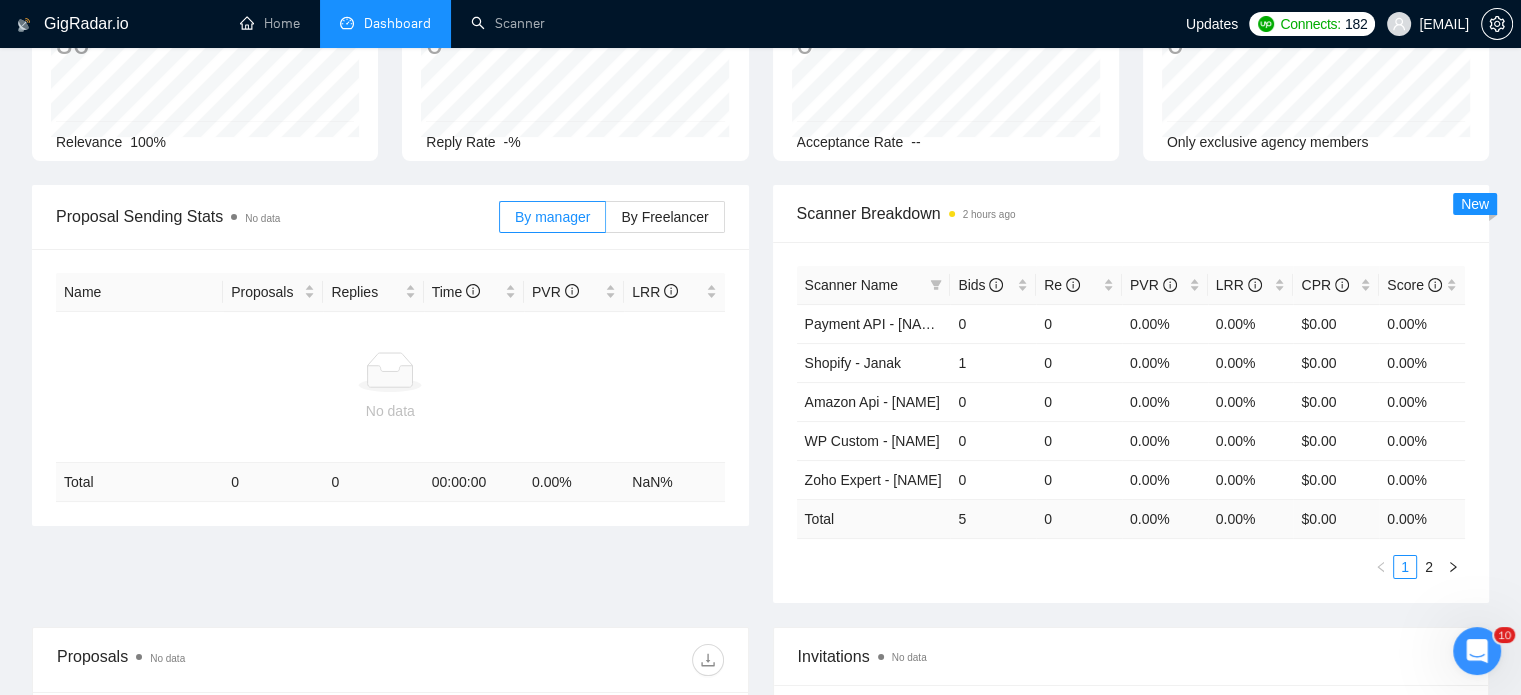 scroll, scrollTop: 200, scrollLeft: 0, axis: vertical 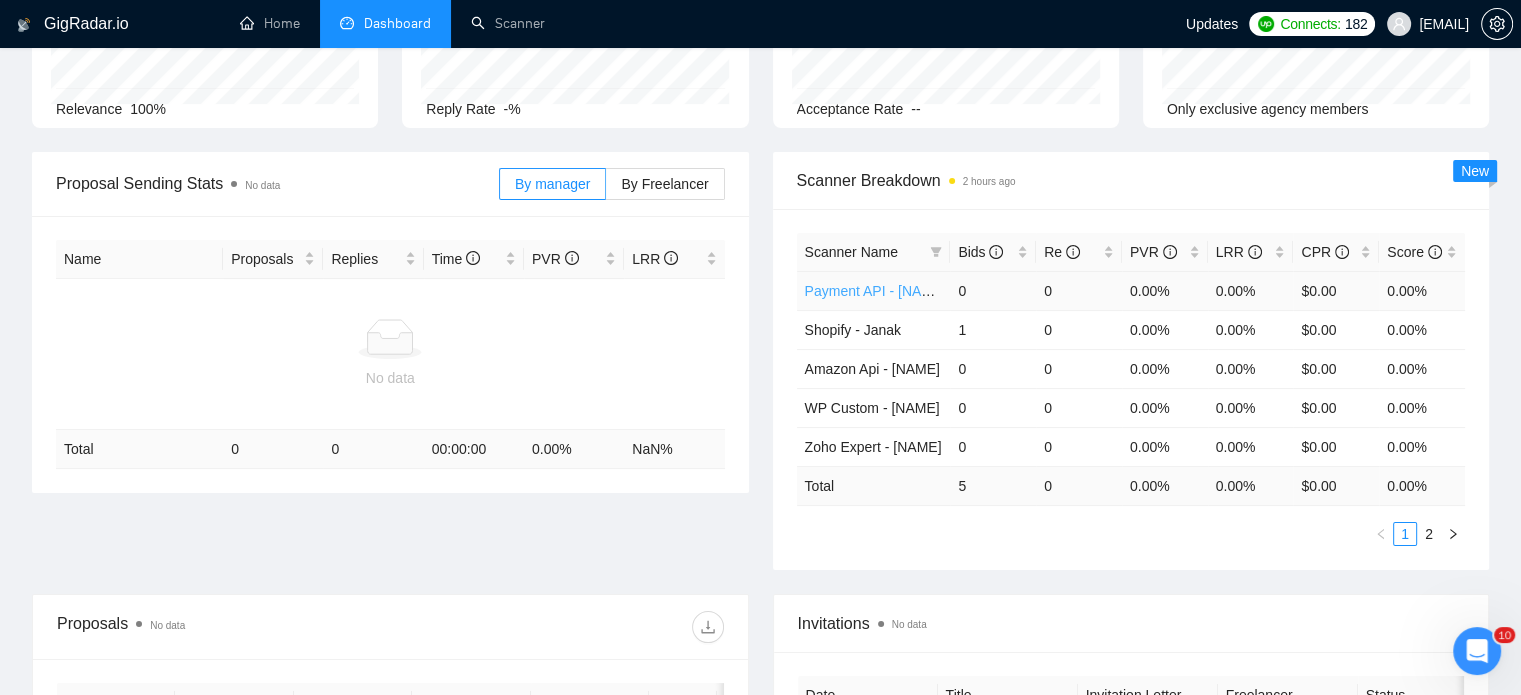 click on "Payment API - [NAME]" at bounding box center (876, 291) 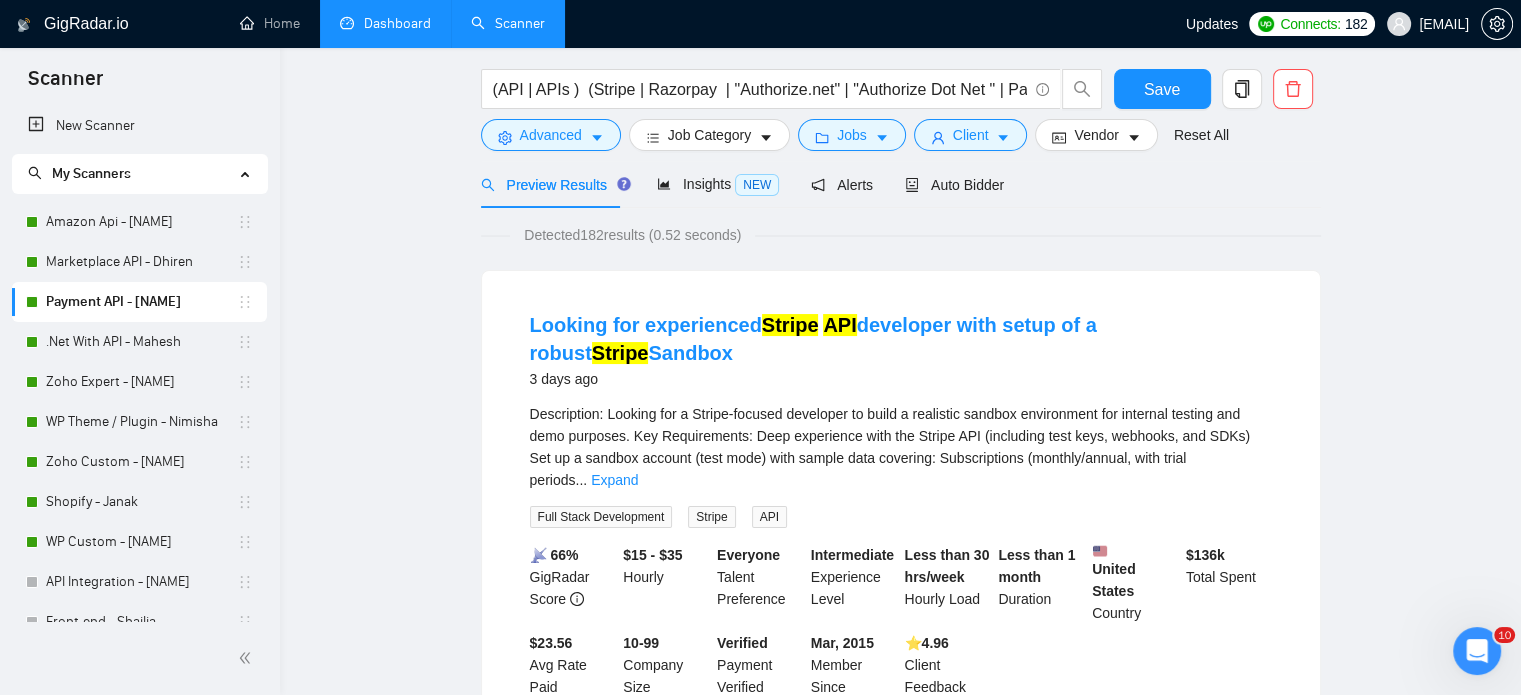scroll, scrollTop: 0, scrollLeft: 0, axis: both 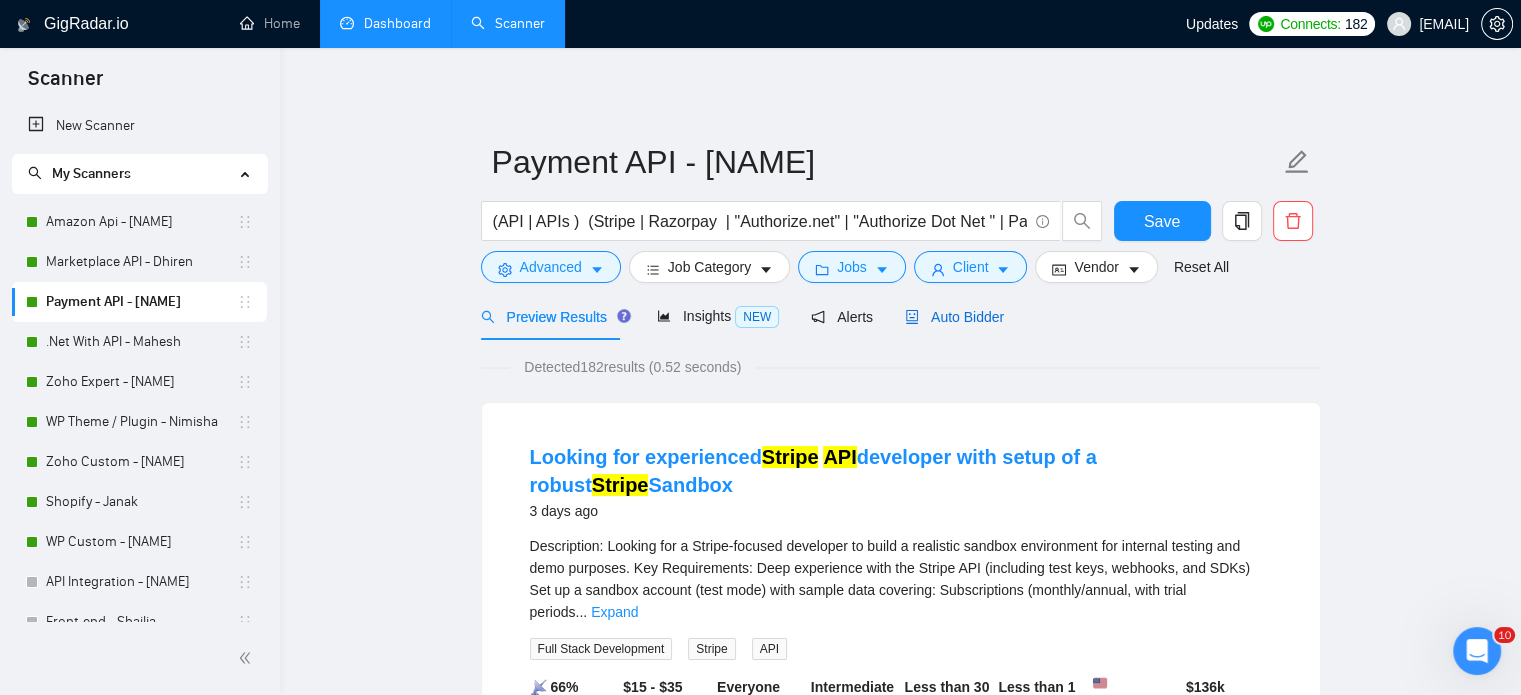 click on "Auto Bidder" at bounding box center (954, 317) 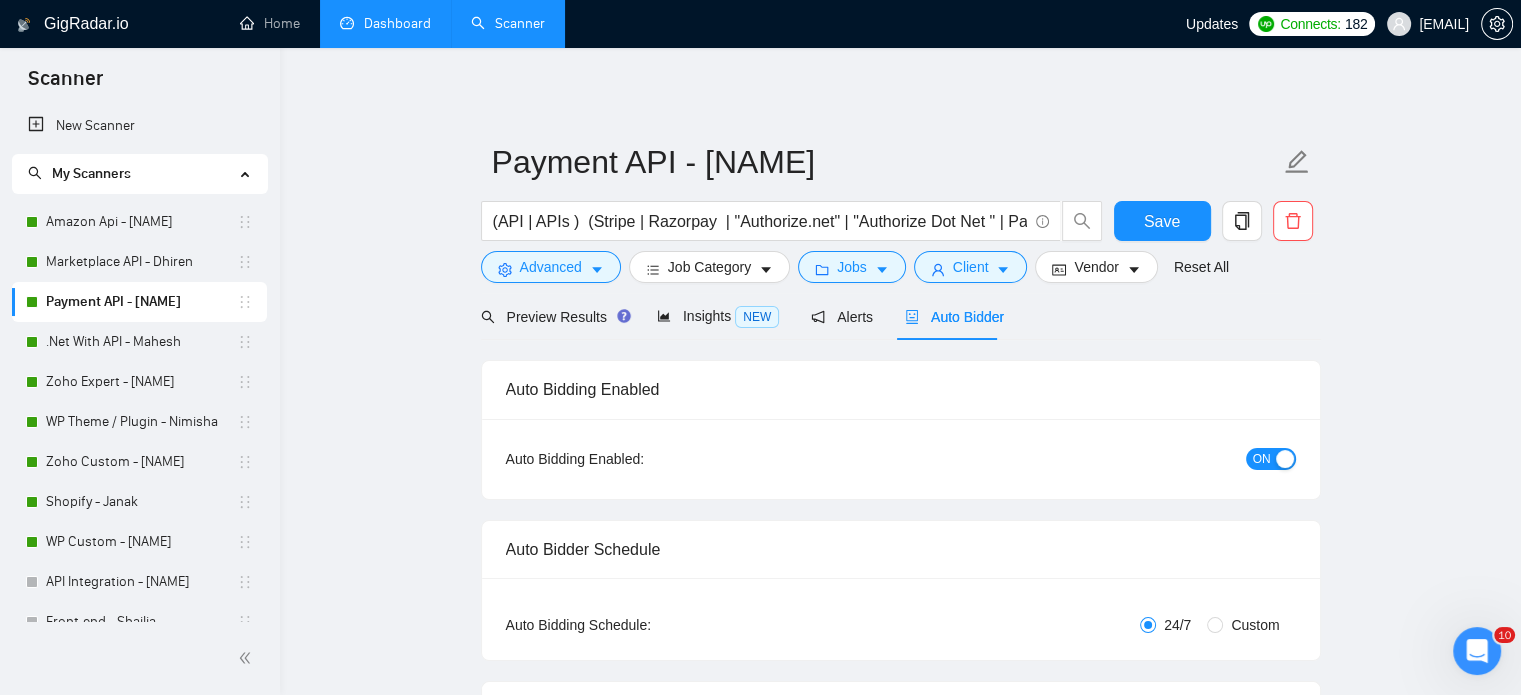 type 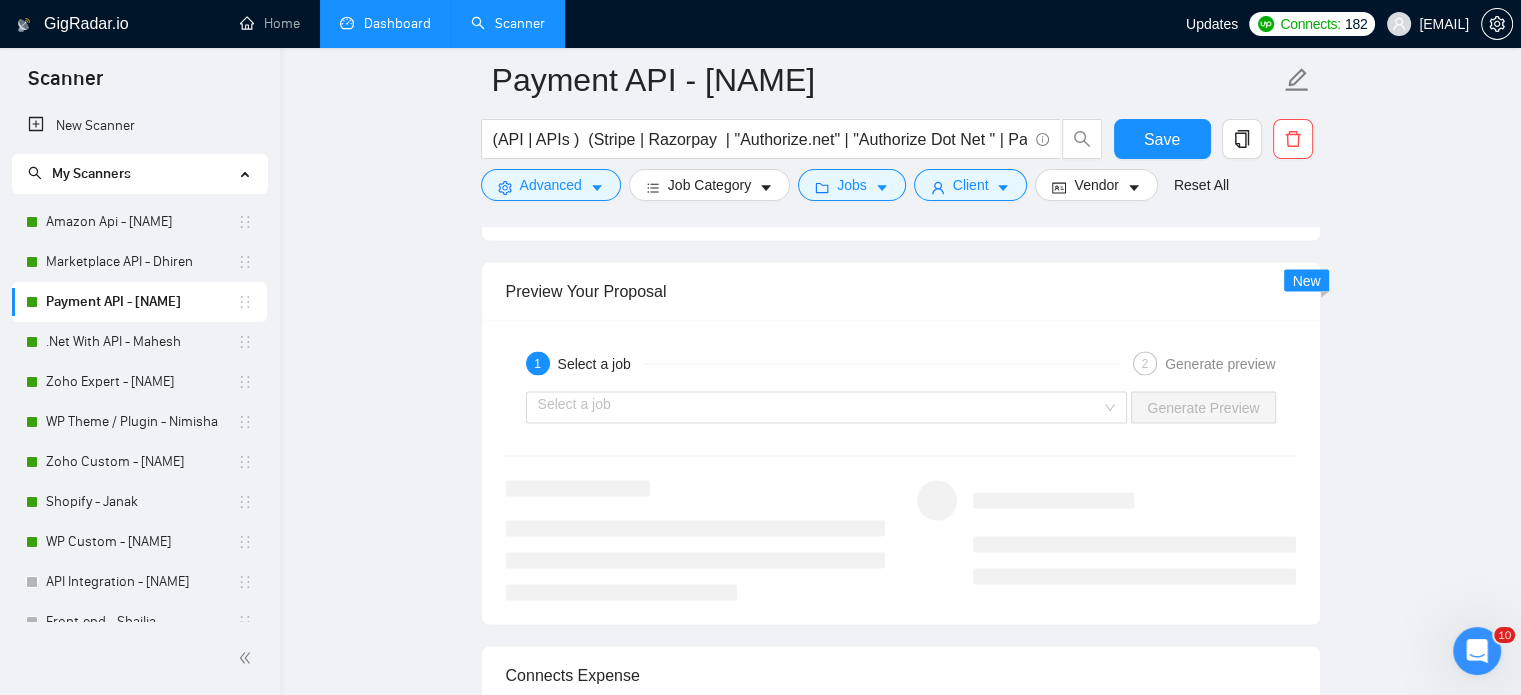 scroll, scrollTop: 4000, scrollLeft: 0, axis: vertical 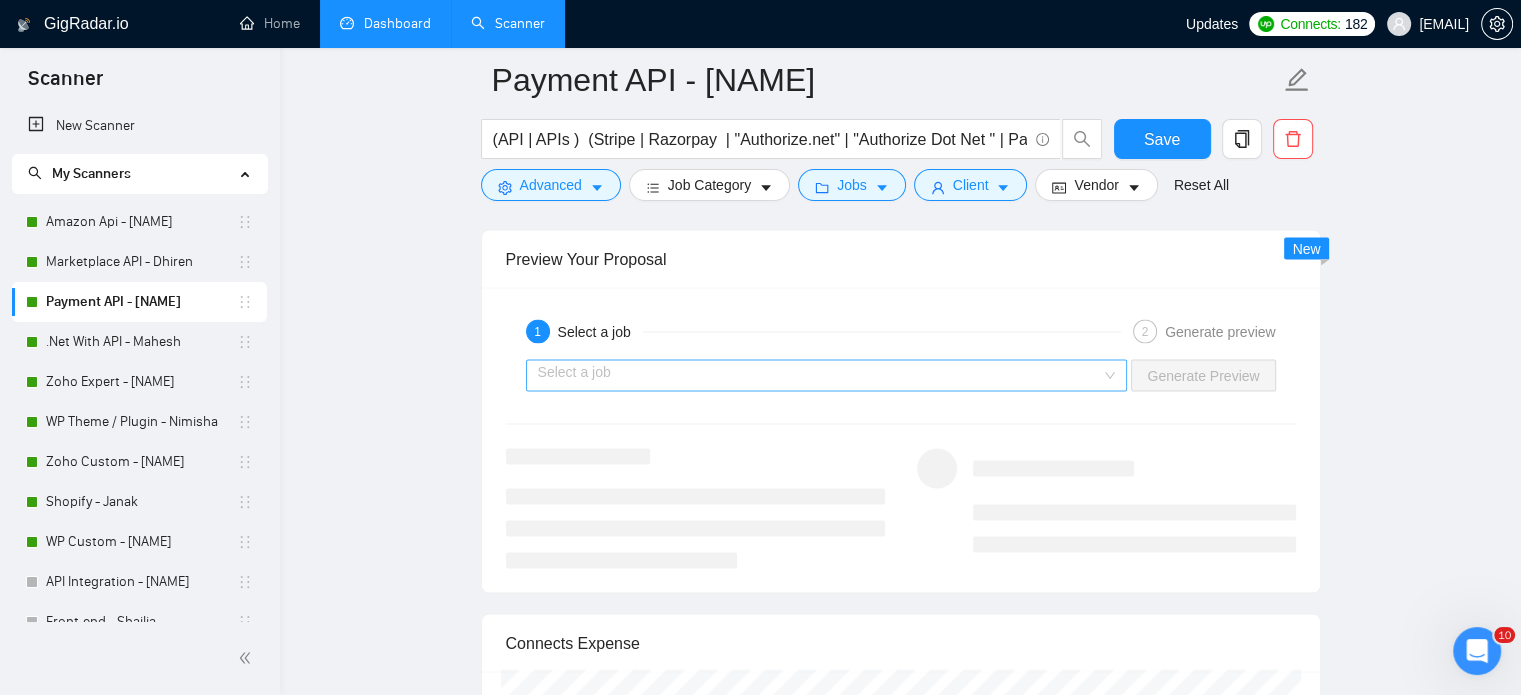 click on "Select a job" at bounding box center [827, 376] 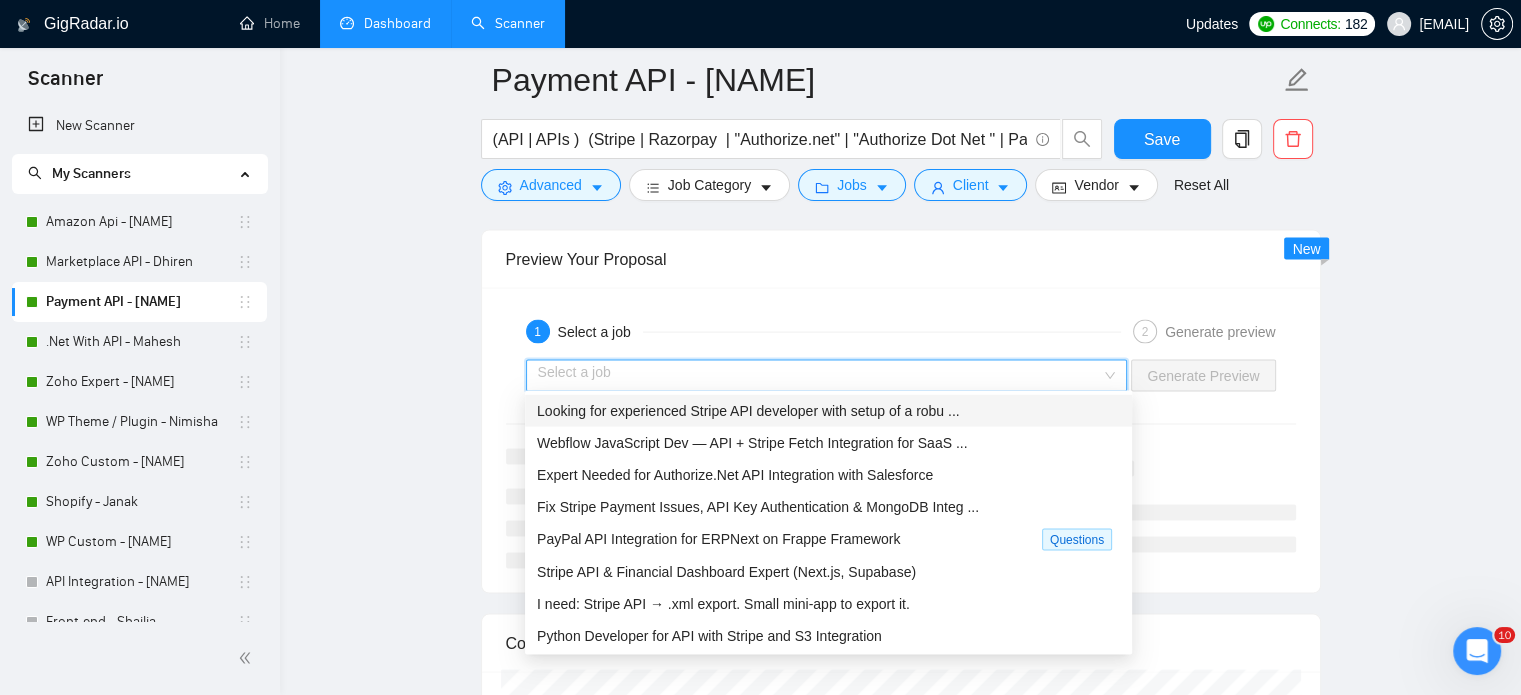 click on "Looking for experienced Stripe API developer with setup of a robu ..." at bounding box center [748, 411] 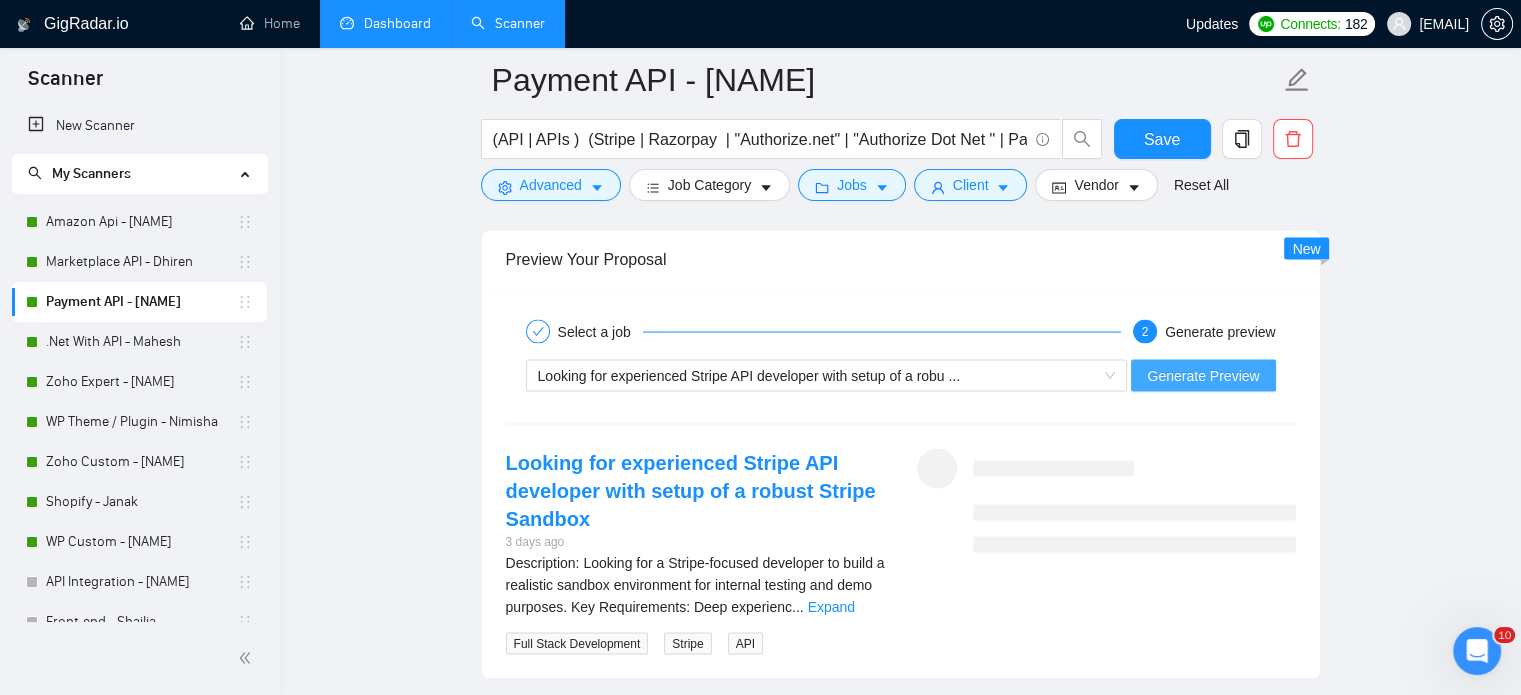 click on "Generate Preview" at bounding box center (1203, 376) 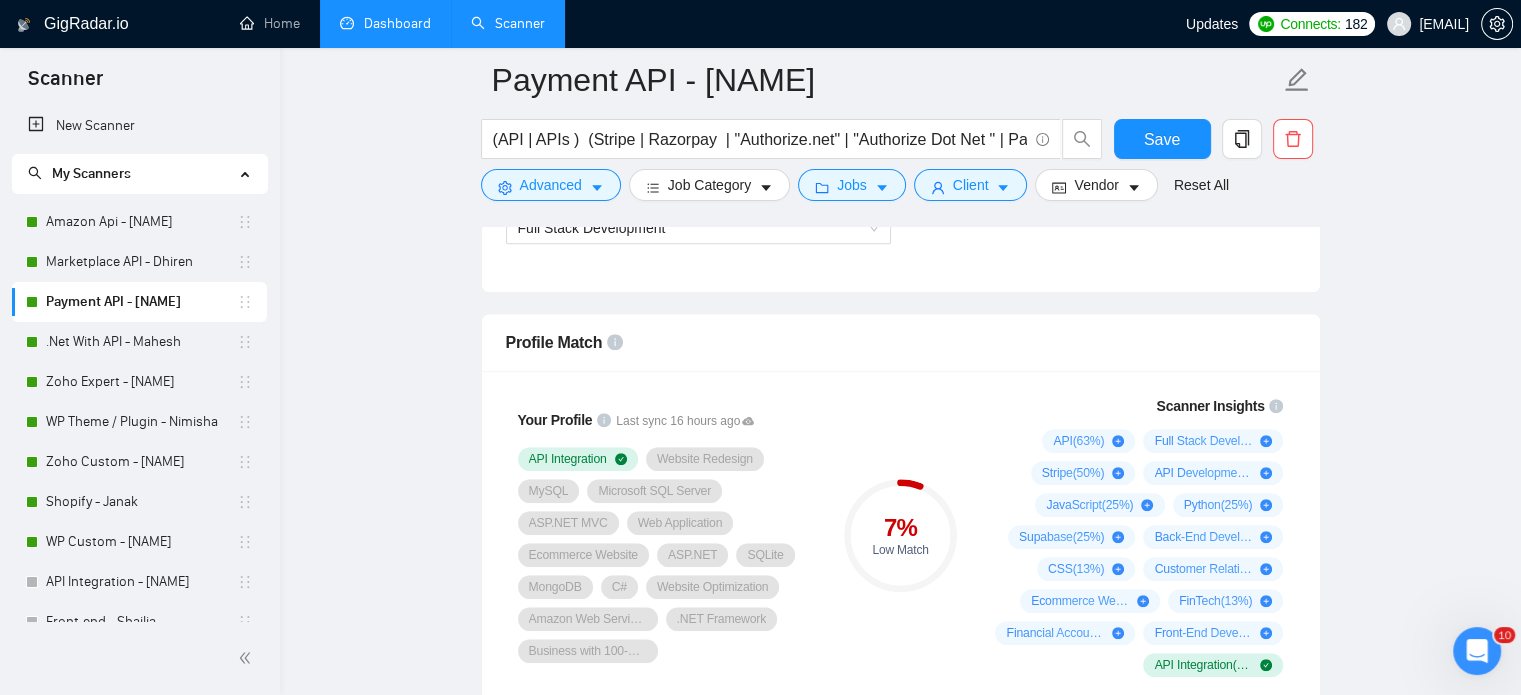 scroll, scrollTop: 1581, scrollLeft: 0, axis: vertical 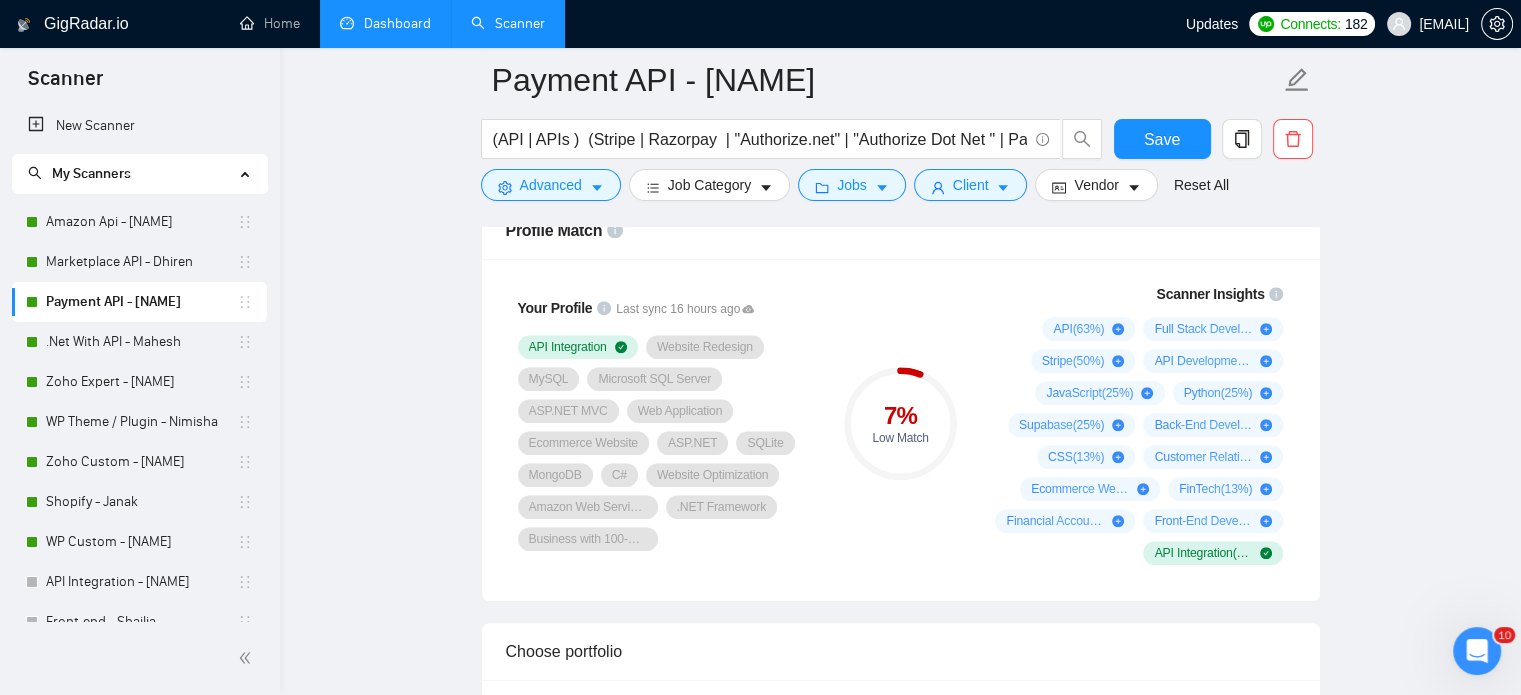drag, startPoint x: 140, startPoint y: 213, endPoint x: 1032, endPoint y: 207, distance: 892.0202 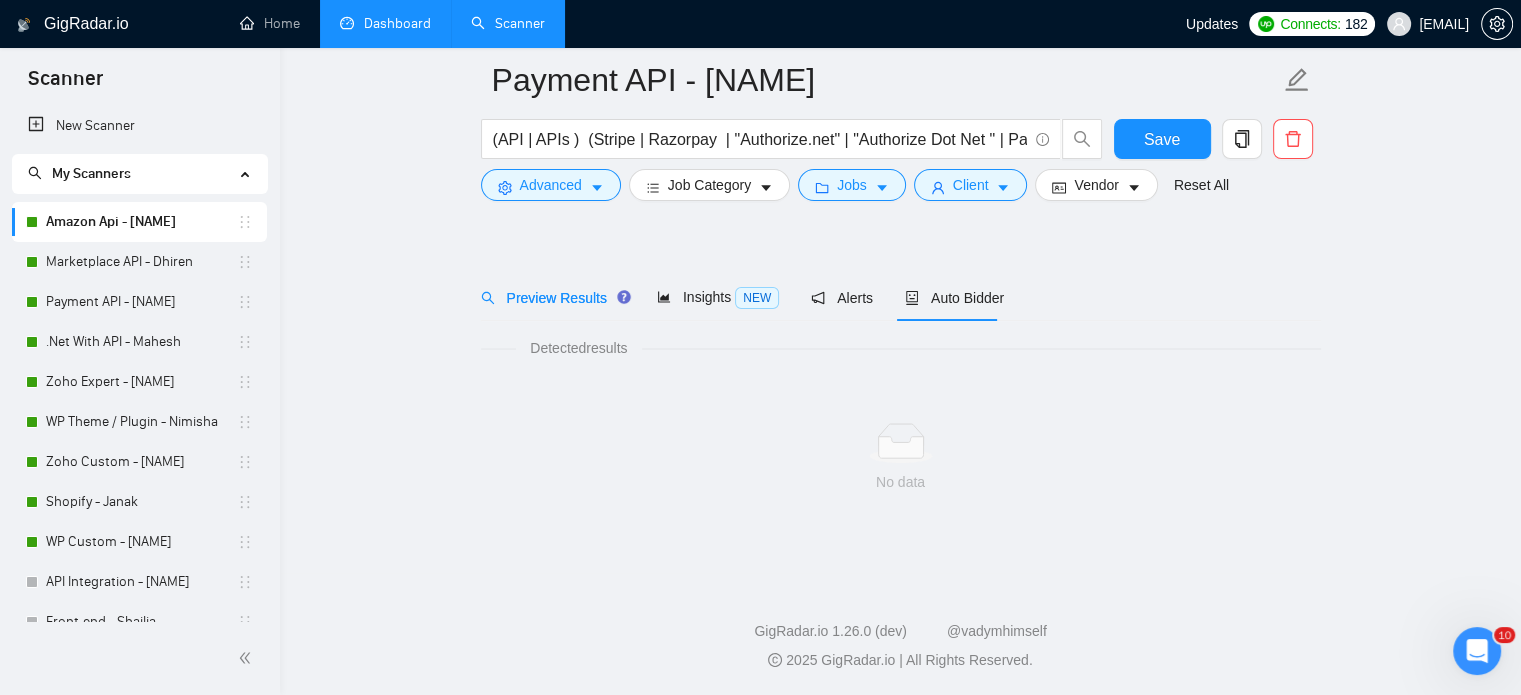 scroll, scrollTop: 35, scrollLeft: 0, axis: vertical 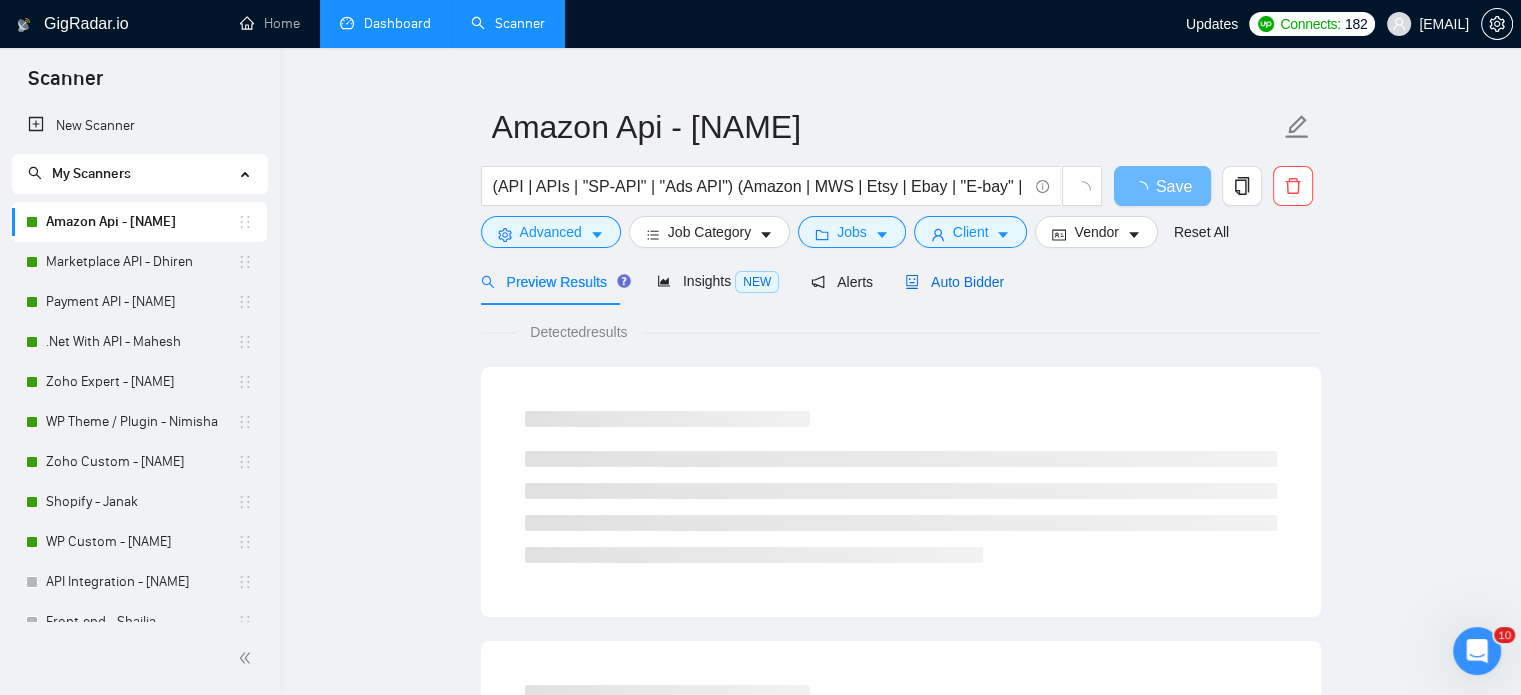 click on "Auto Bidder" at bounding box center [954, 282] 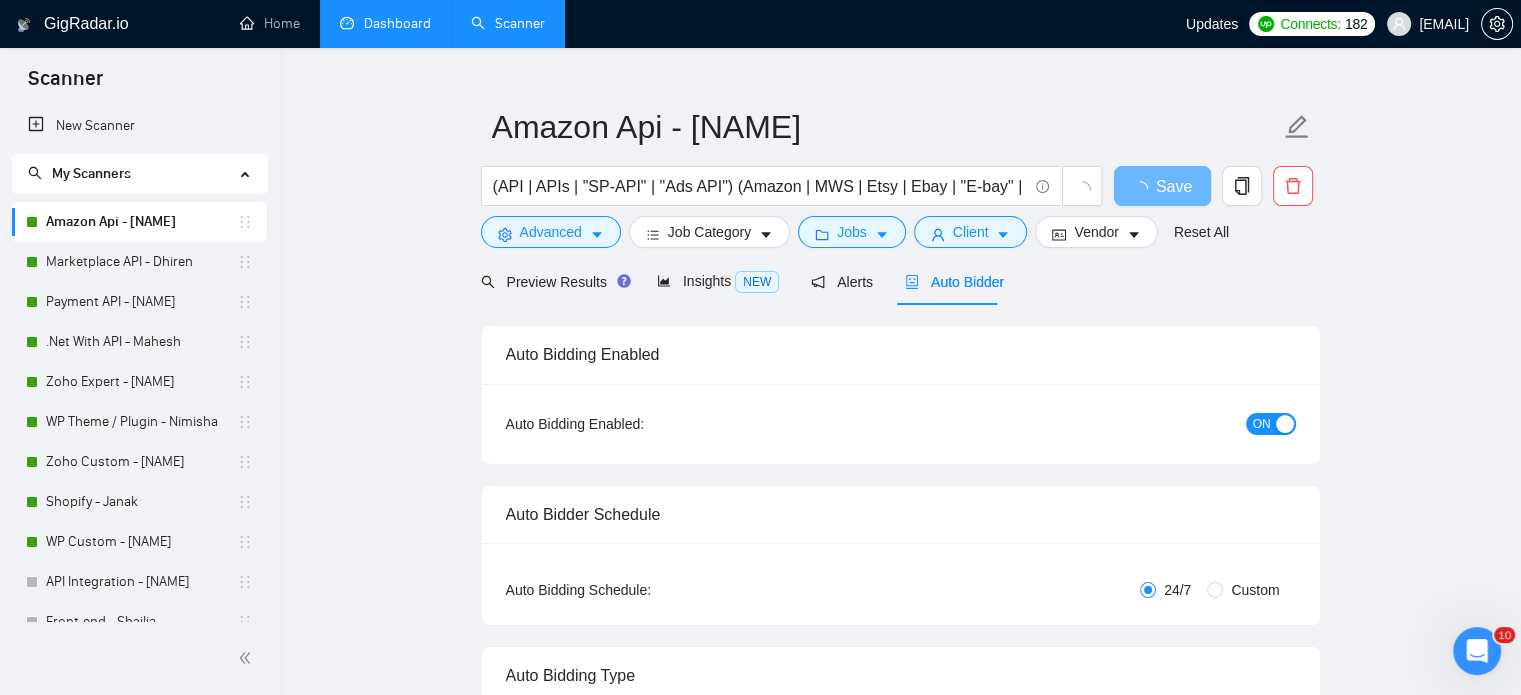 type 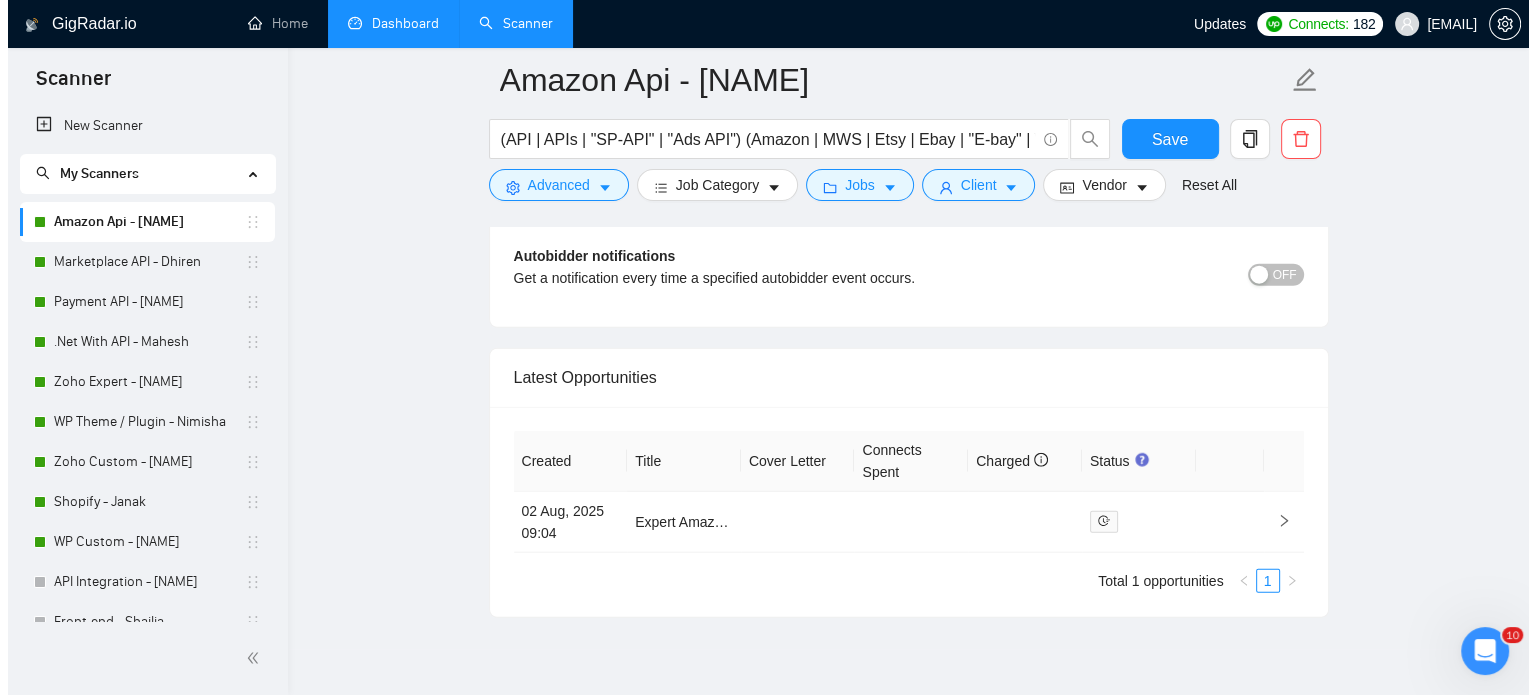 scroll, scrollTop: 5129, scrollLeft: 0, axis: vertical 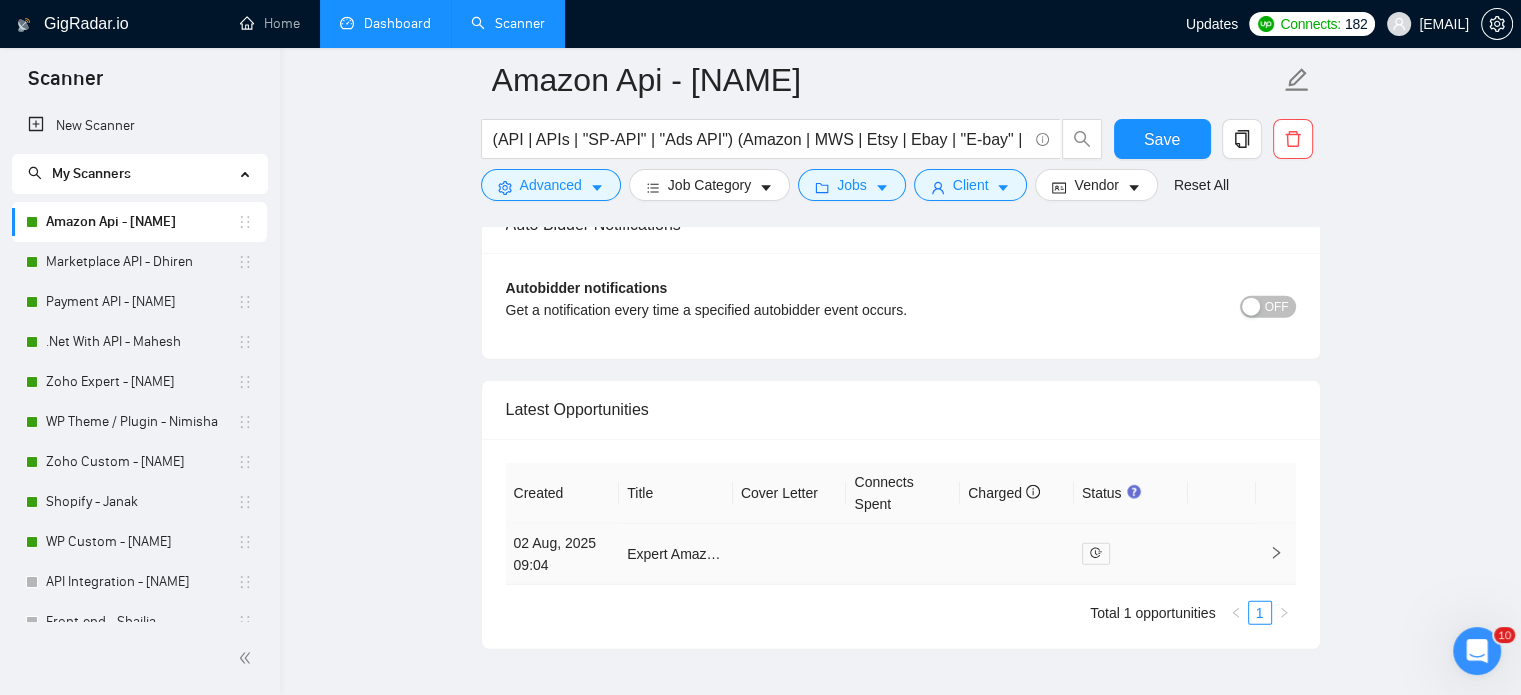 click 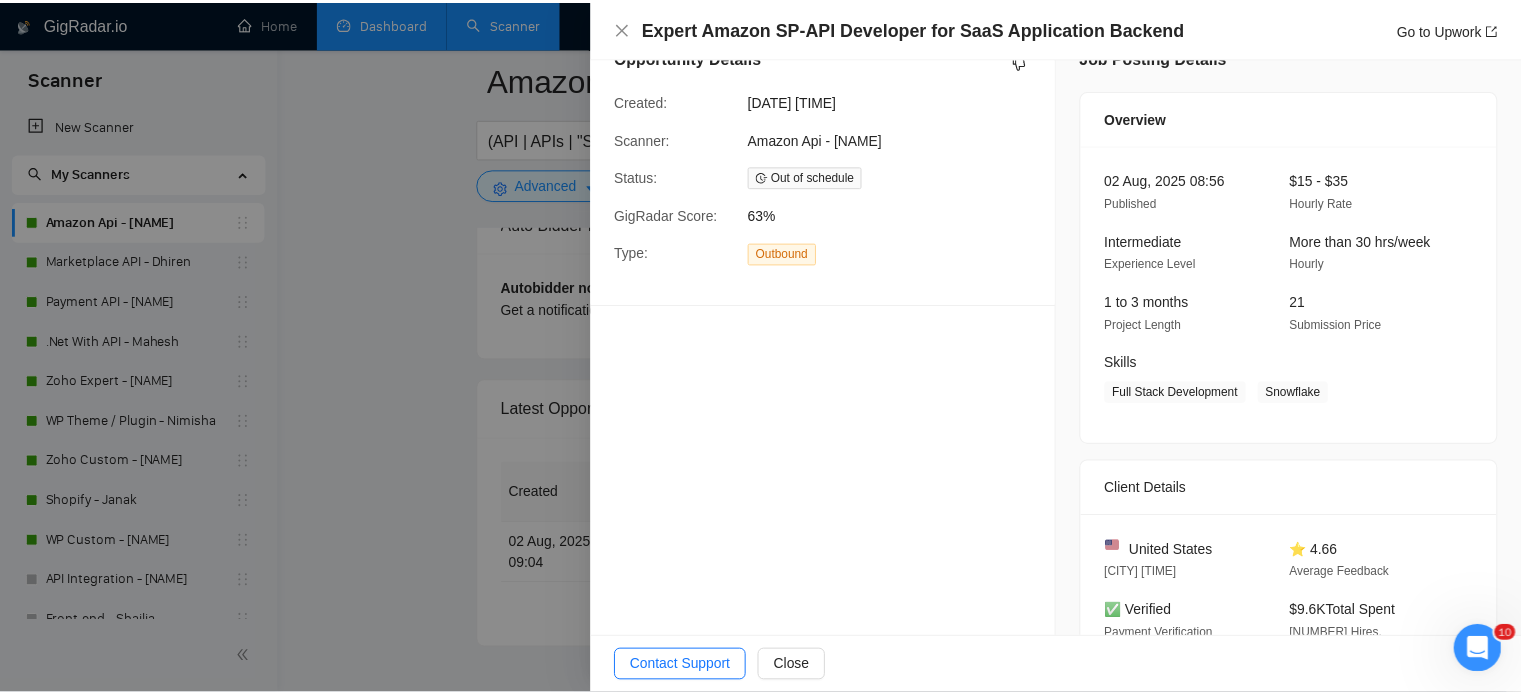 scroll, scrollTop: 0, scrollLeft: 0, axis: both 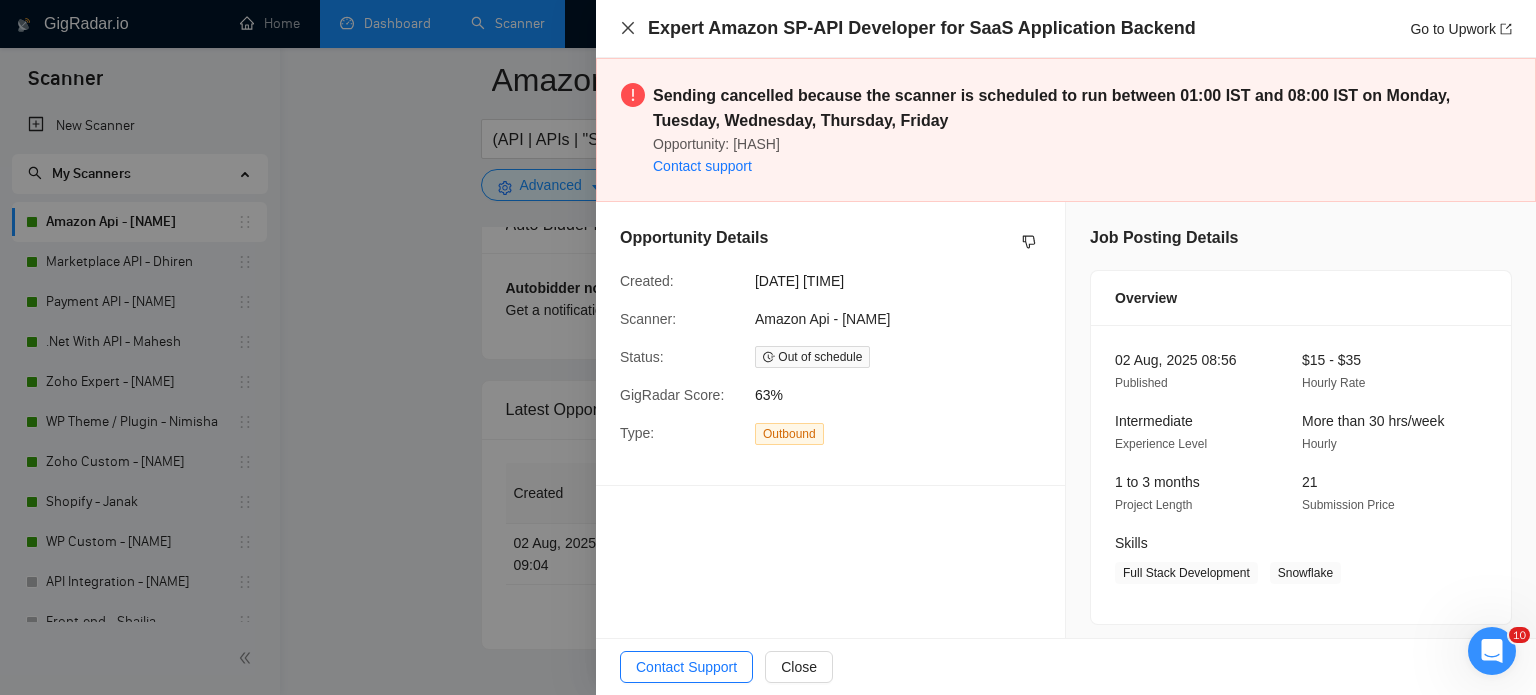 click 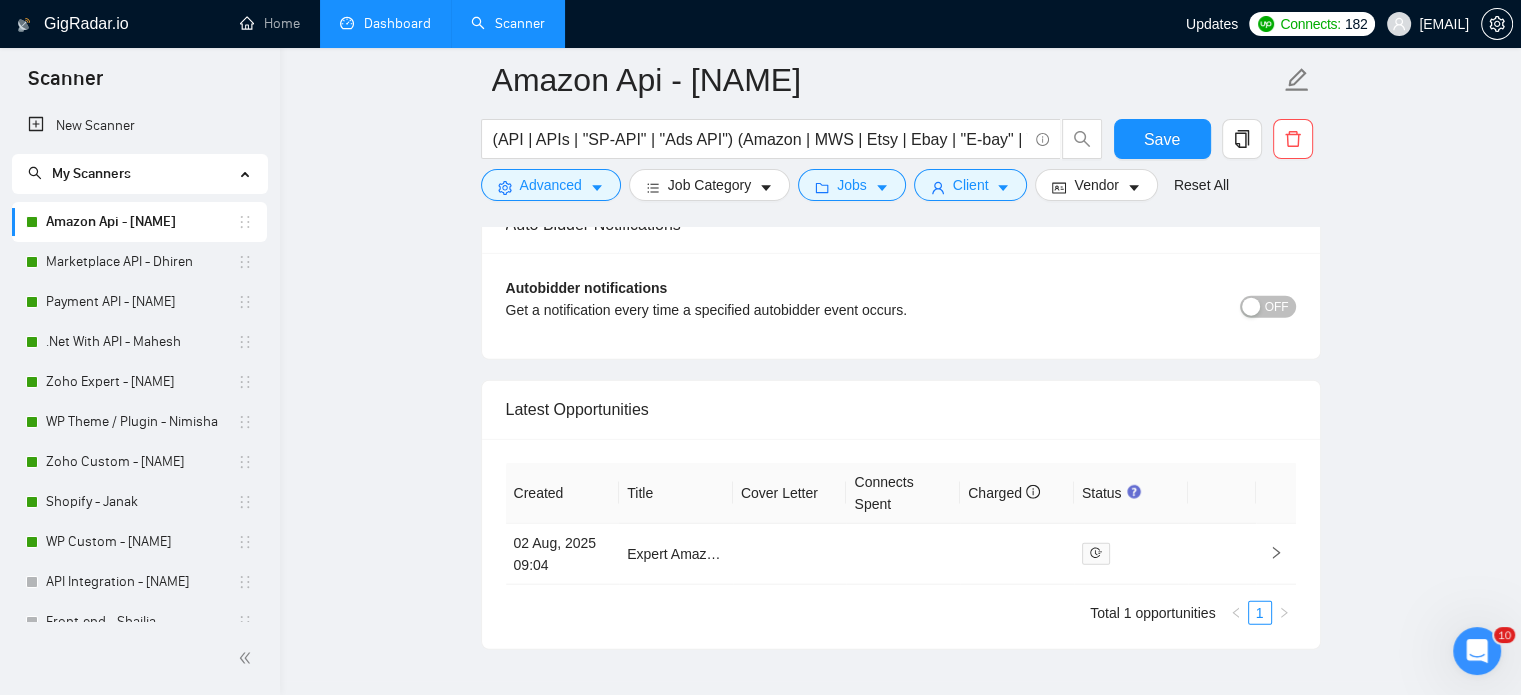 click on "Dashboard" at bounding box center (385, 23) 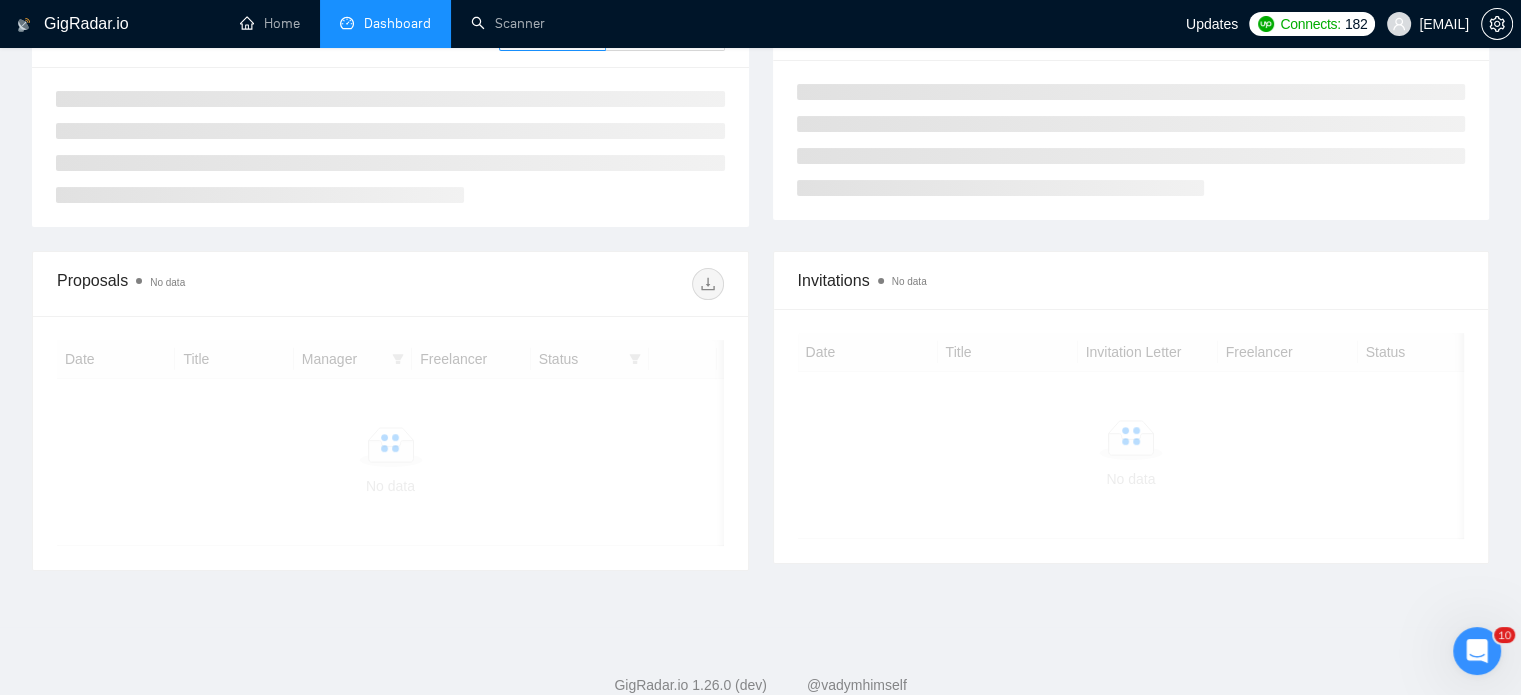 scroll, scrollTop: 274, scrollLeft: 0, axis: vertical 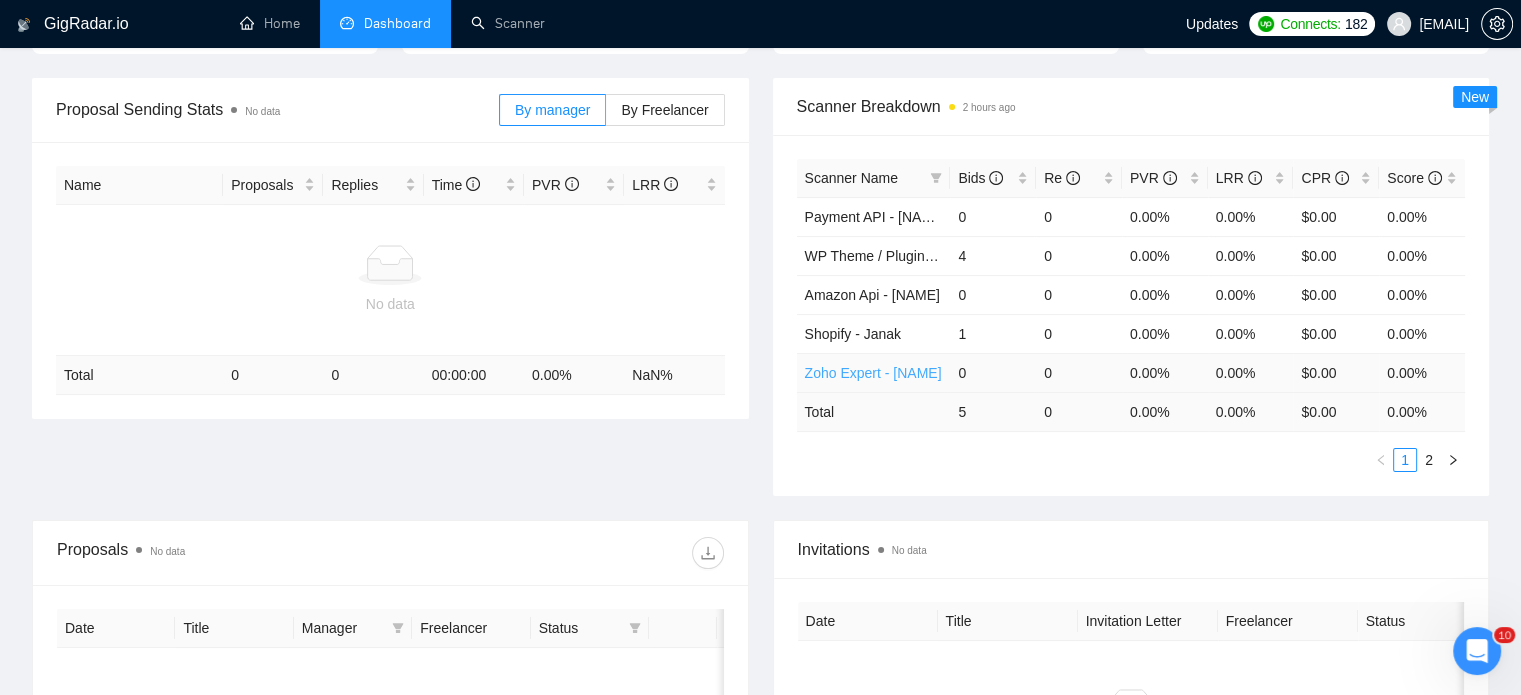 click on "Zoho Expert  - [NAME]" at bounding box center (873, 373) 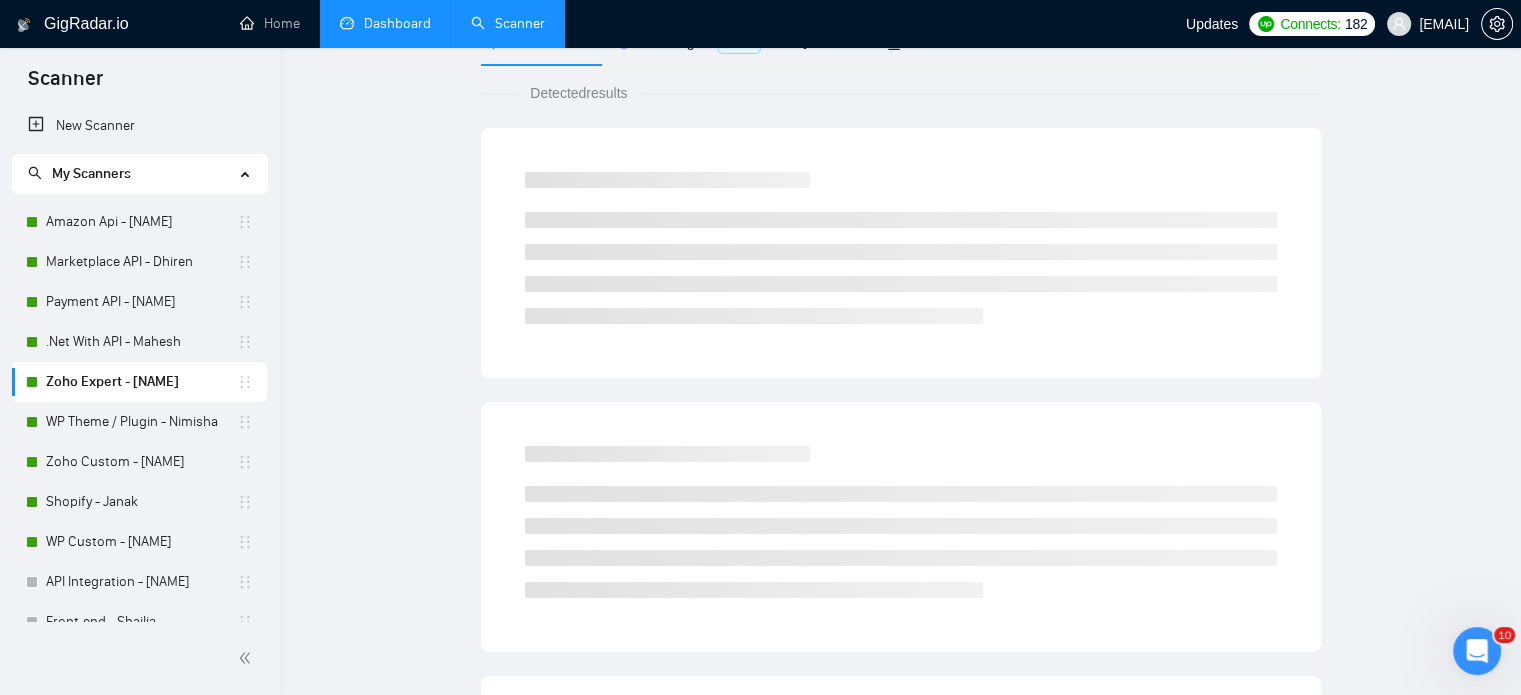 scroll, scrollTop: 19, scrollLeft: 0, axis: vertical 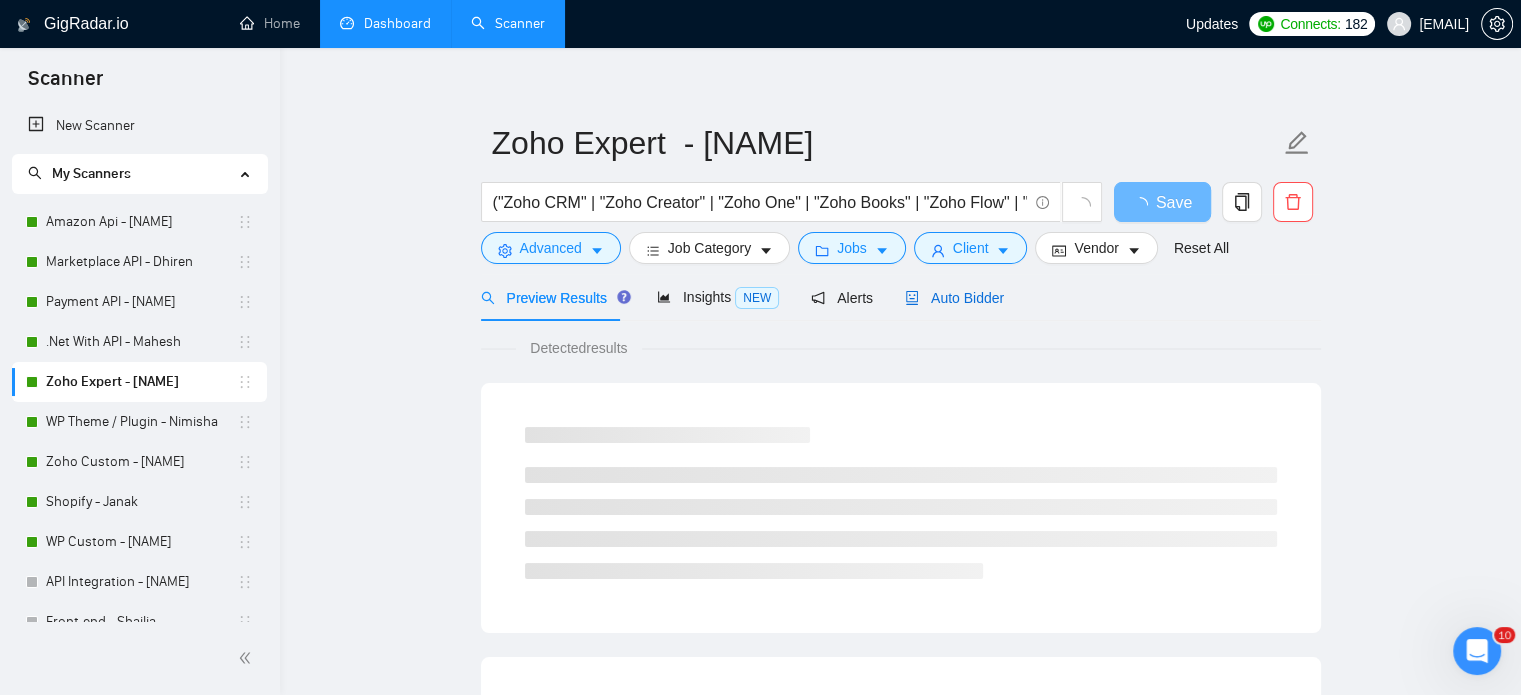 click on "Auto Bidder" at bounding box center [954, 298] 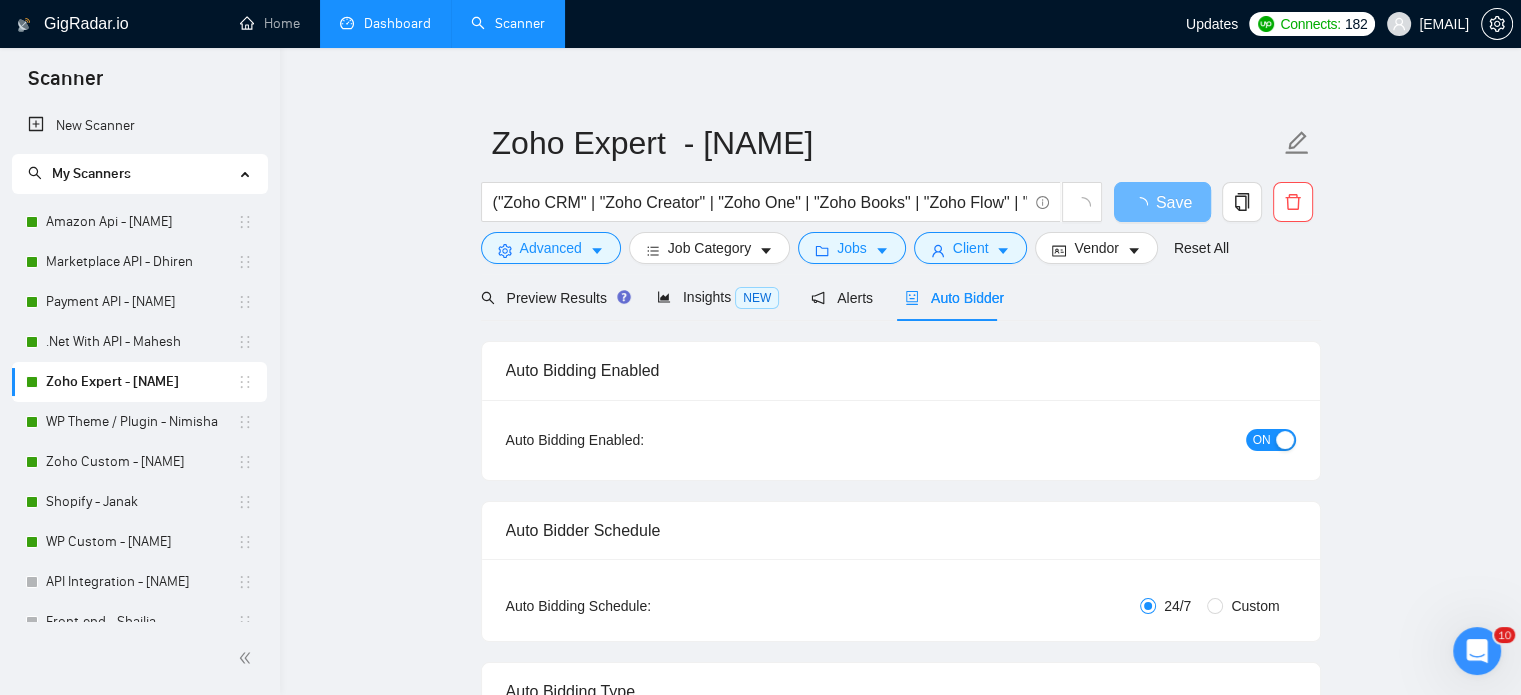 type 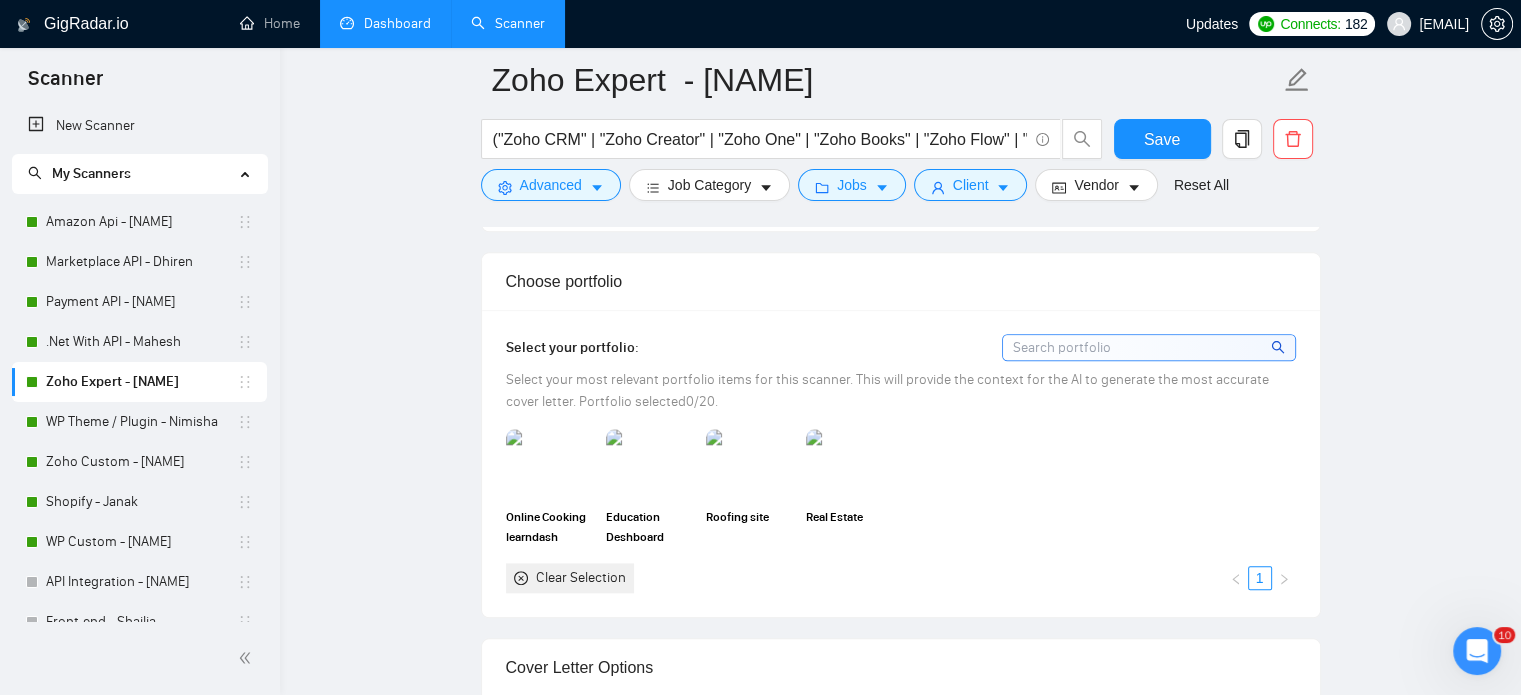 scroll, scrollTop: 1619, scrollLeft: 0, axis: vertical 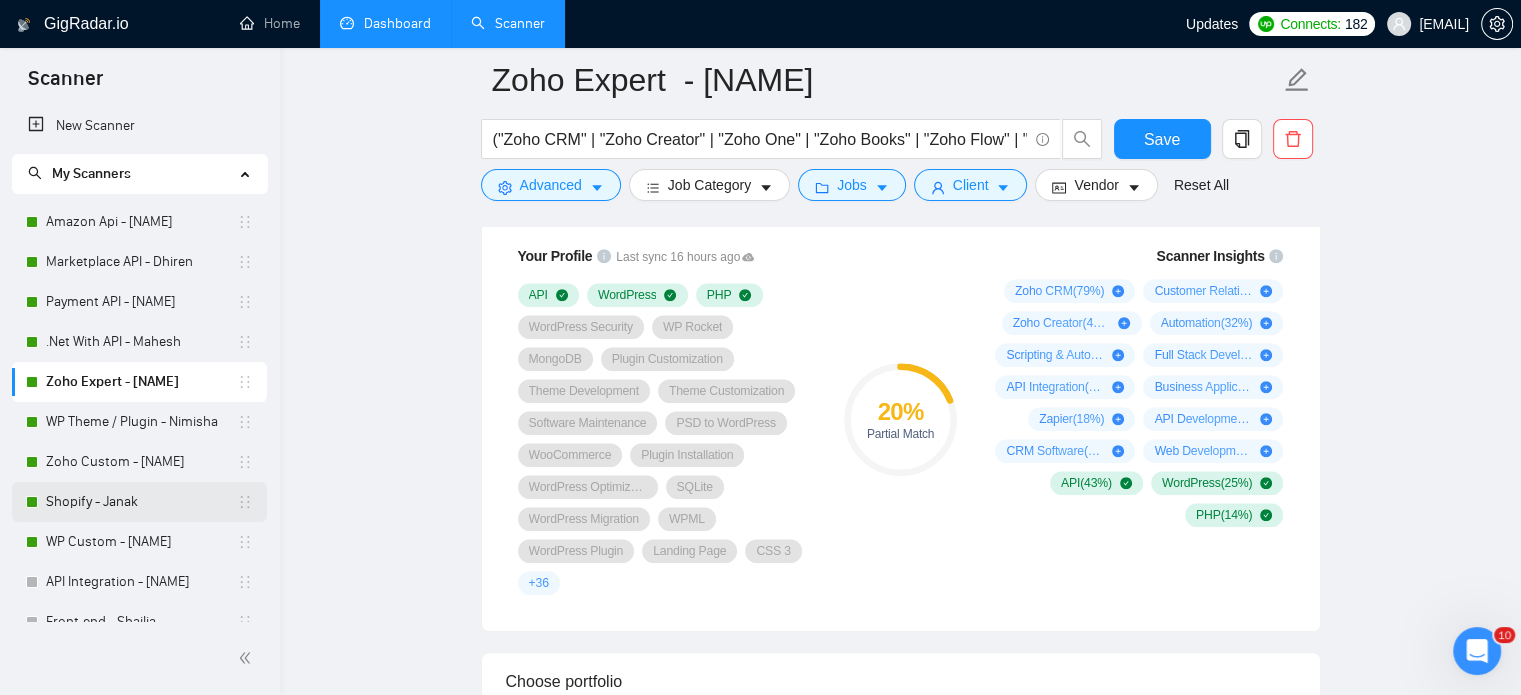click on "Shopify - Janak" at bounding box center (141, 502) 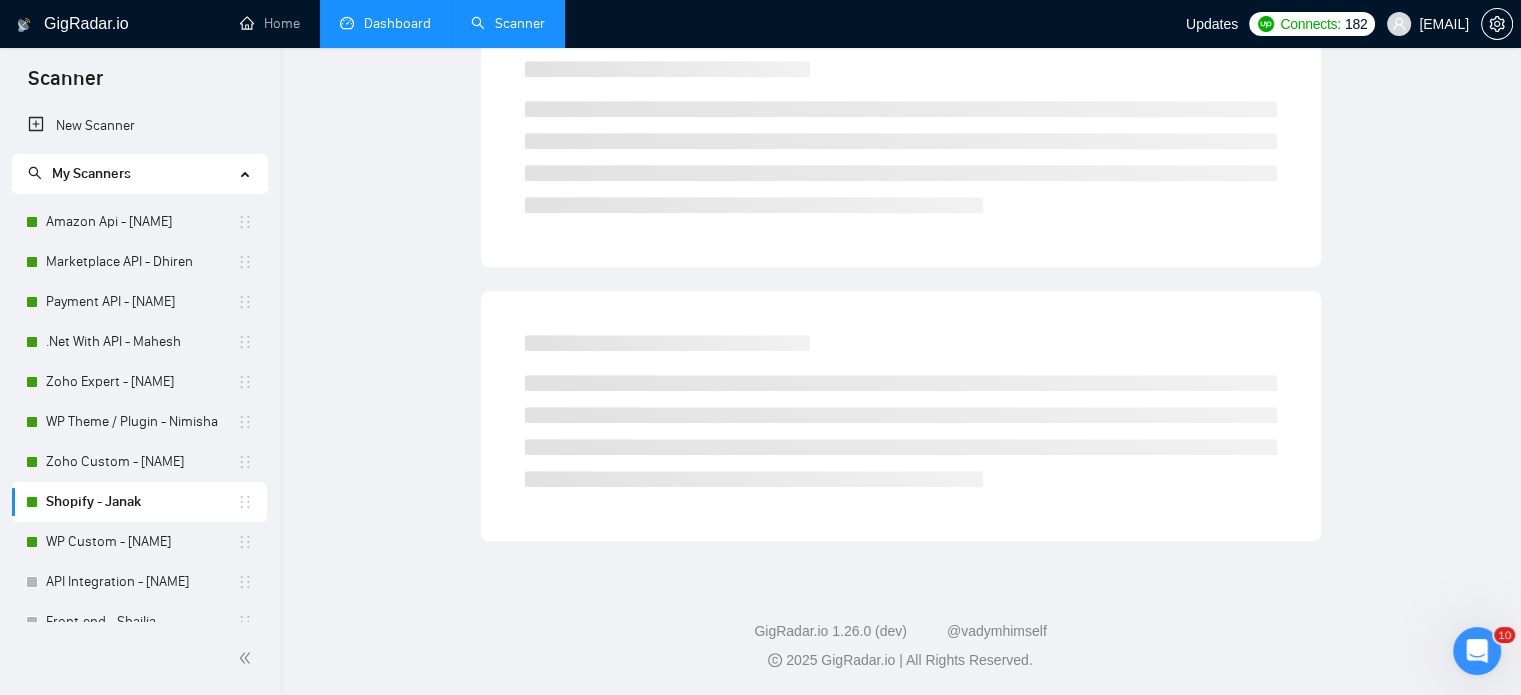 scroll, scrollTop: 35, scrollLeft: 0, axis: vertical 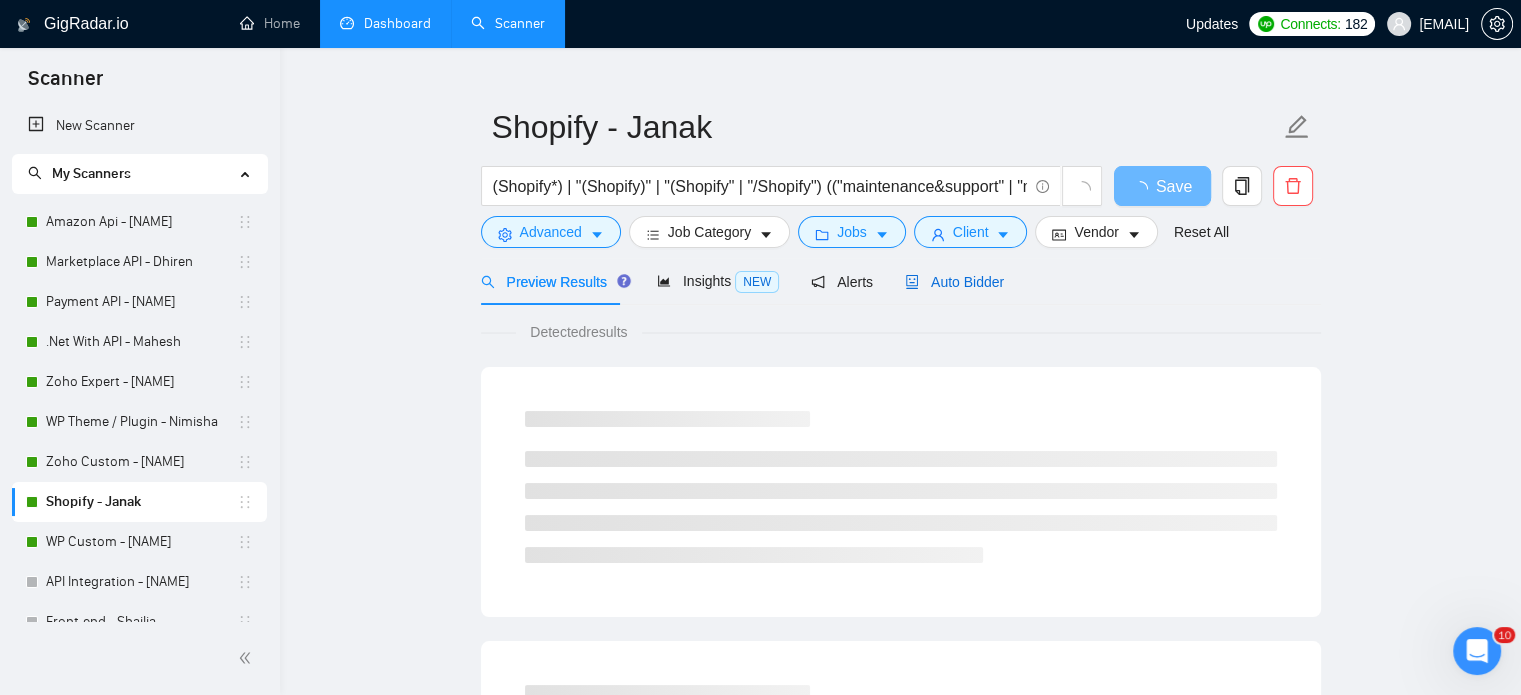 click on "Auto Bidder" at bounding box center [954, 282] 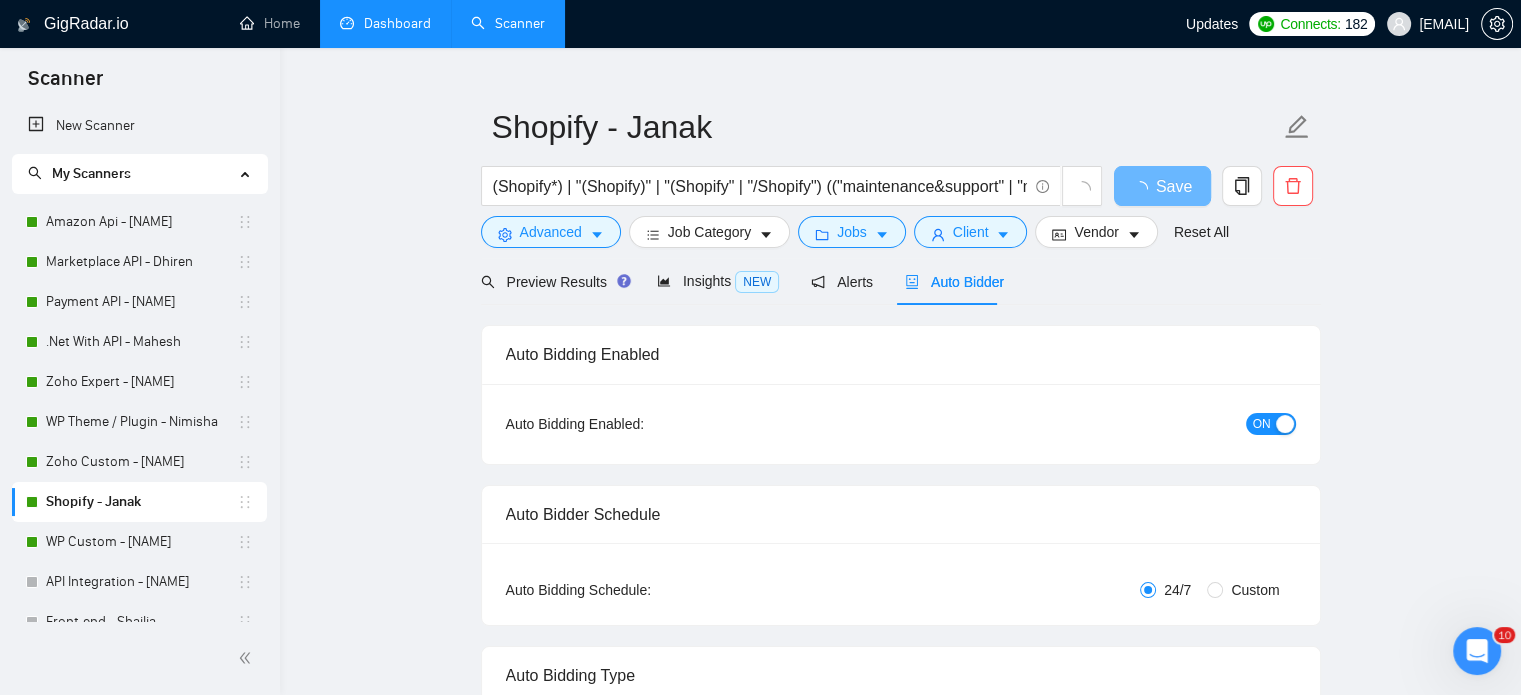 type 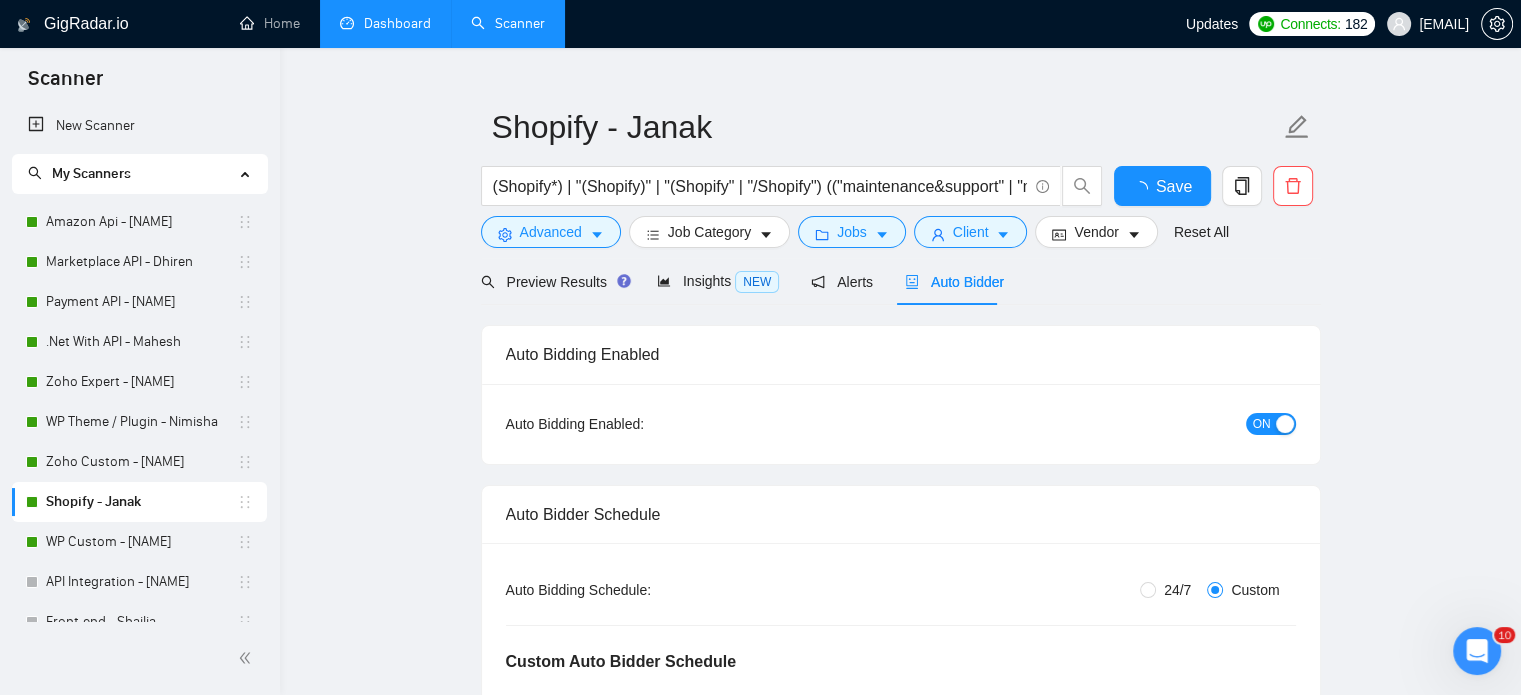 type 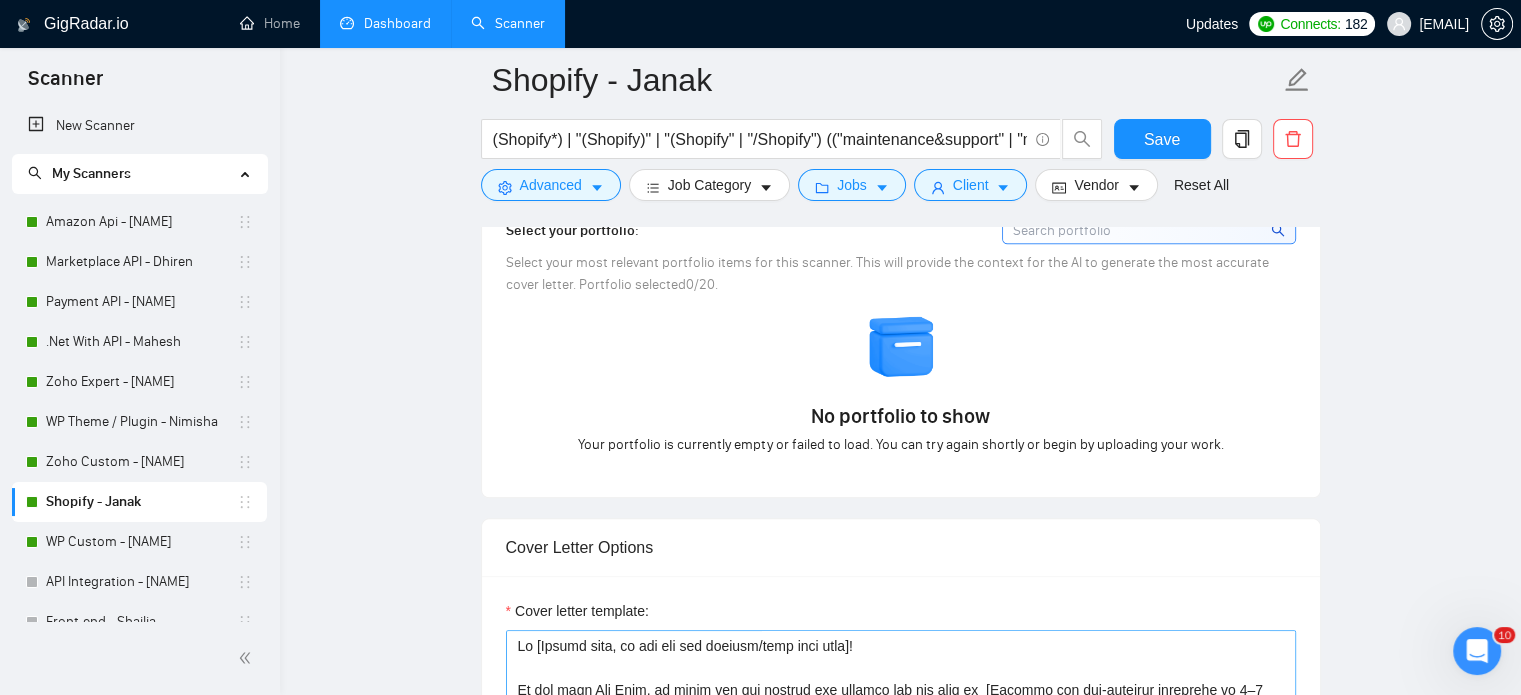scroll, scrollTop: 2335, scrollLeft: 0, axis: vertical 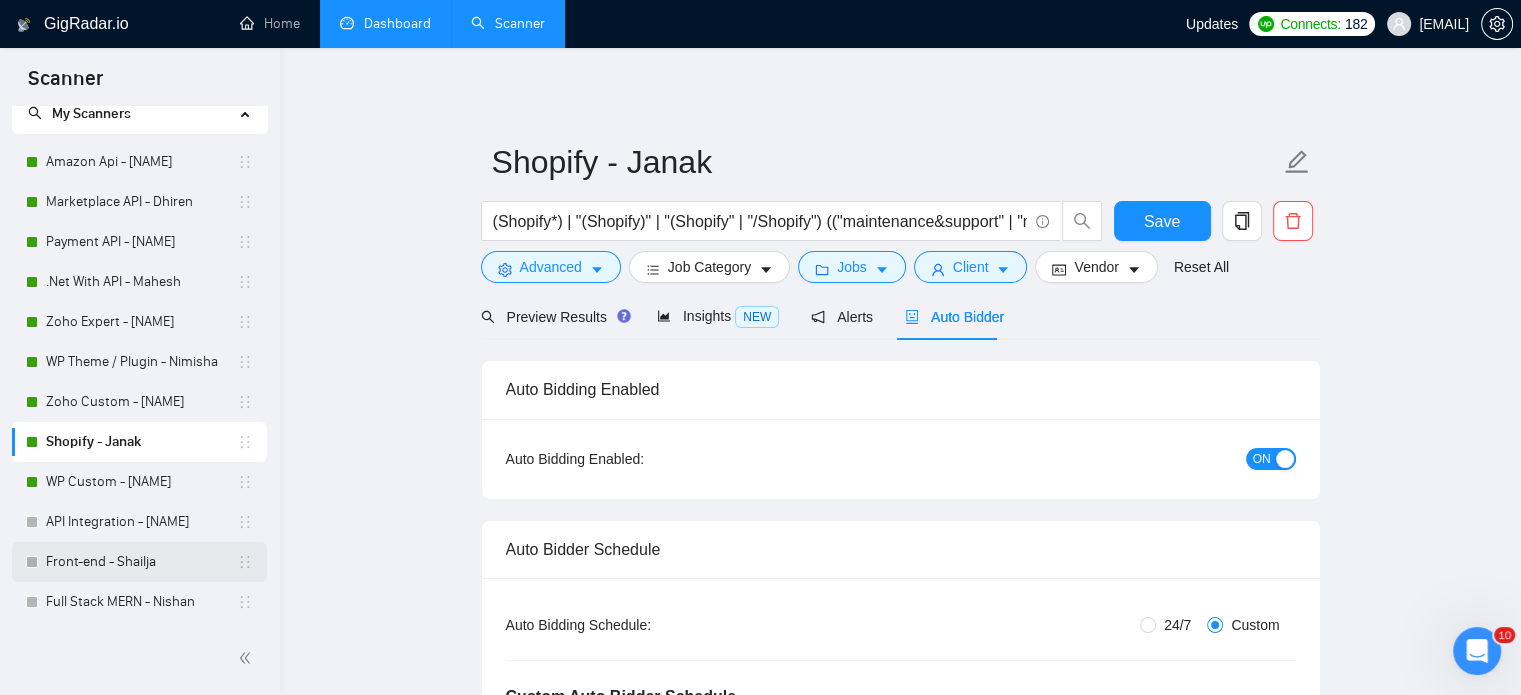 click on "Front-end - Shailja" at bounding box center (141, 562) 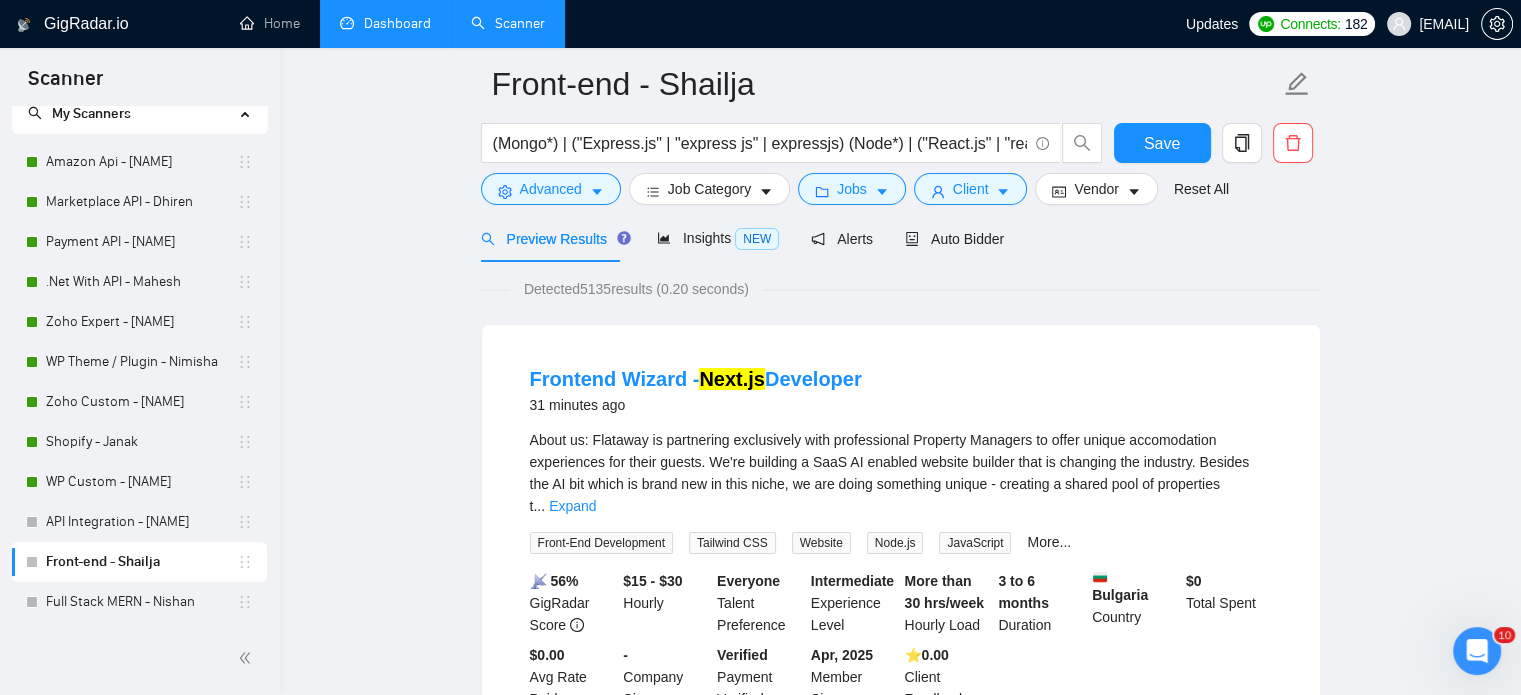 scroll, scrollTop: 100, scrollLeft: 0, axis: vertical 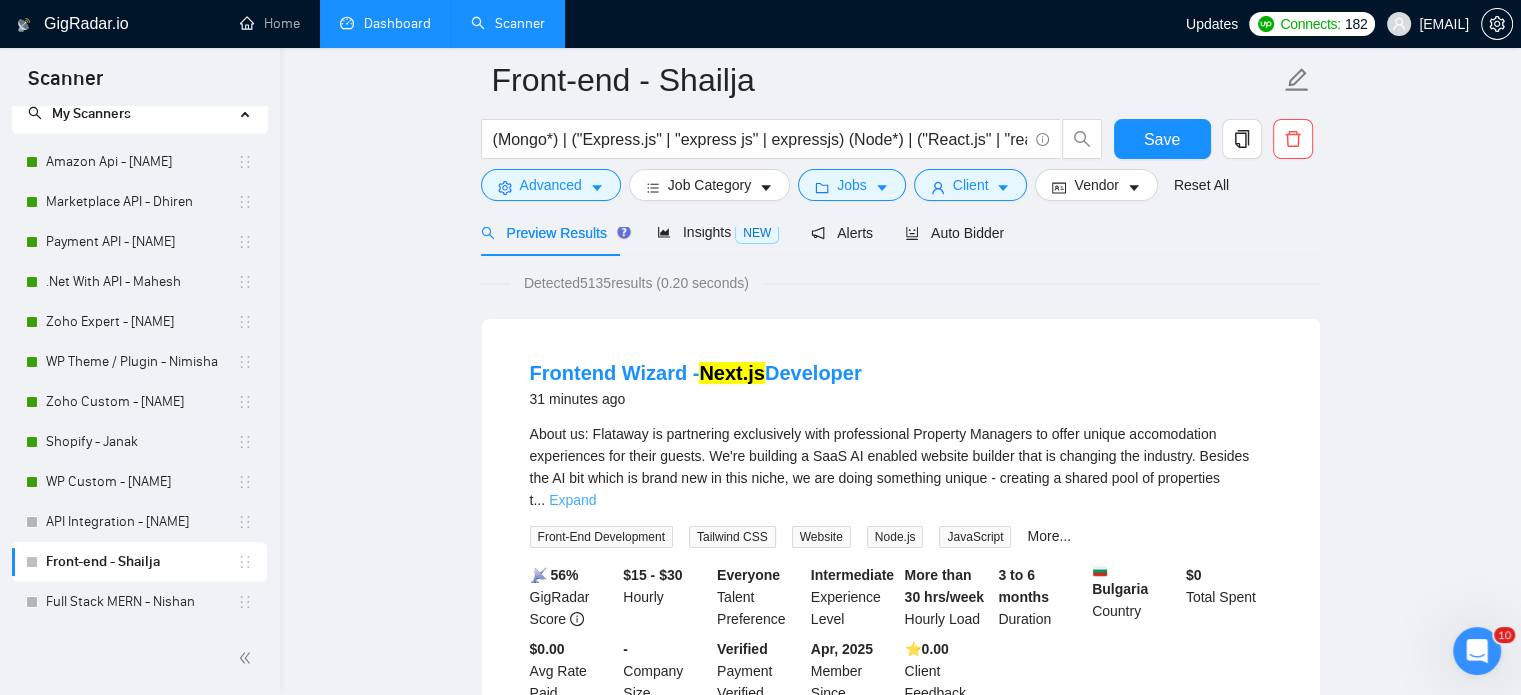 click on "Expand" at bounding box center (572, 500) 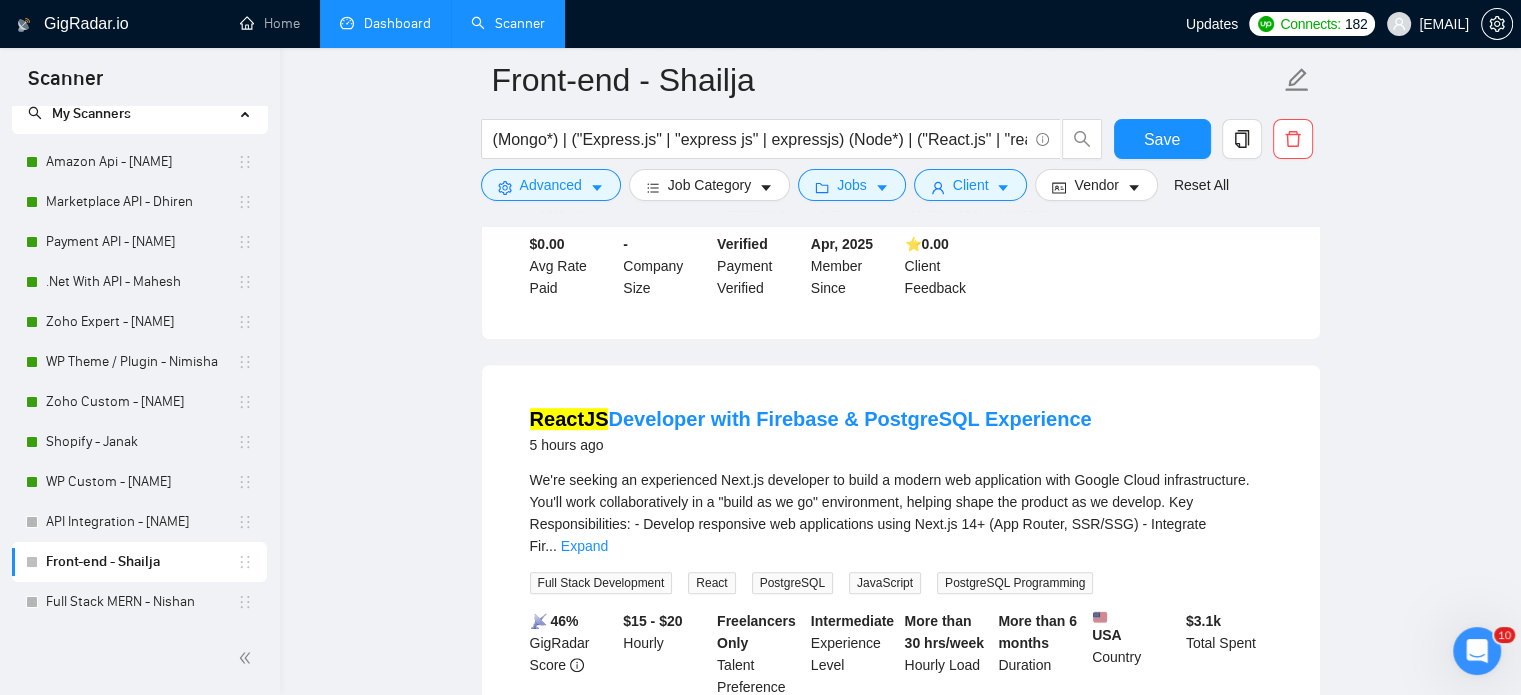 scroll, scrollTop: 900, scrollLeft: 0, axis: vertical 